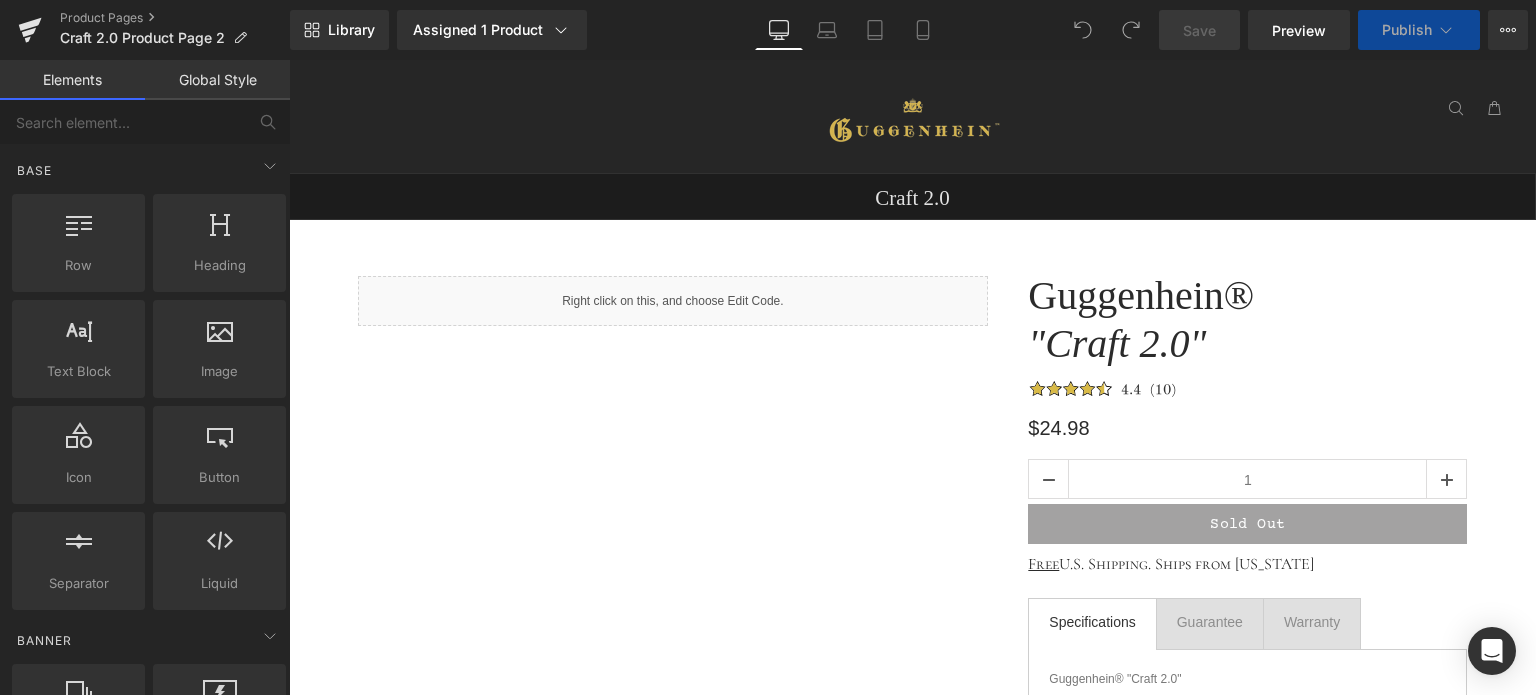 scroll, scrollTop: 0, scrollLeft: 0, axis: both 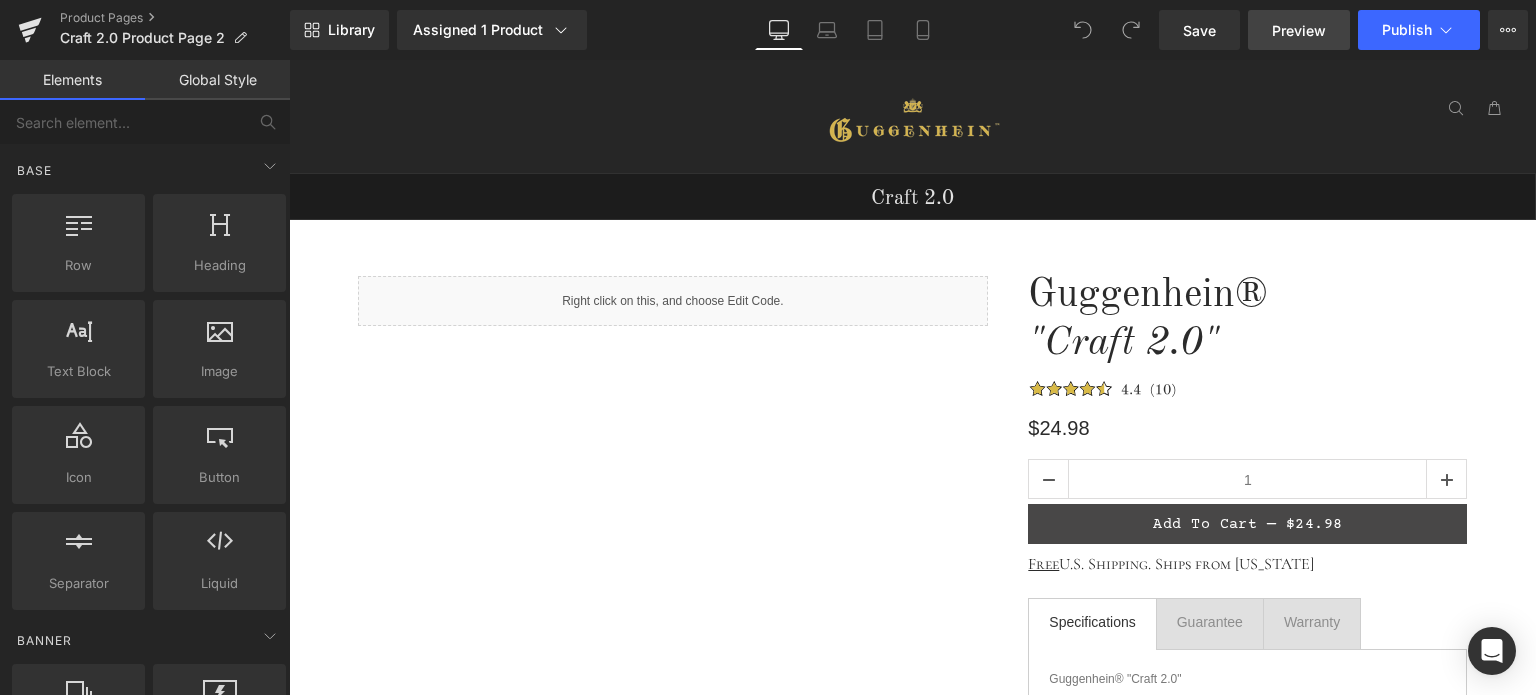 click on "Preview" at bounding box center (1299, 30) 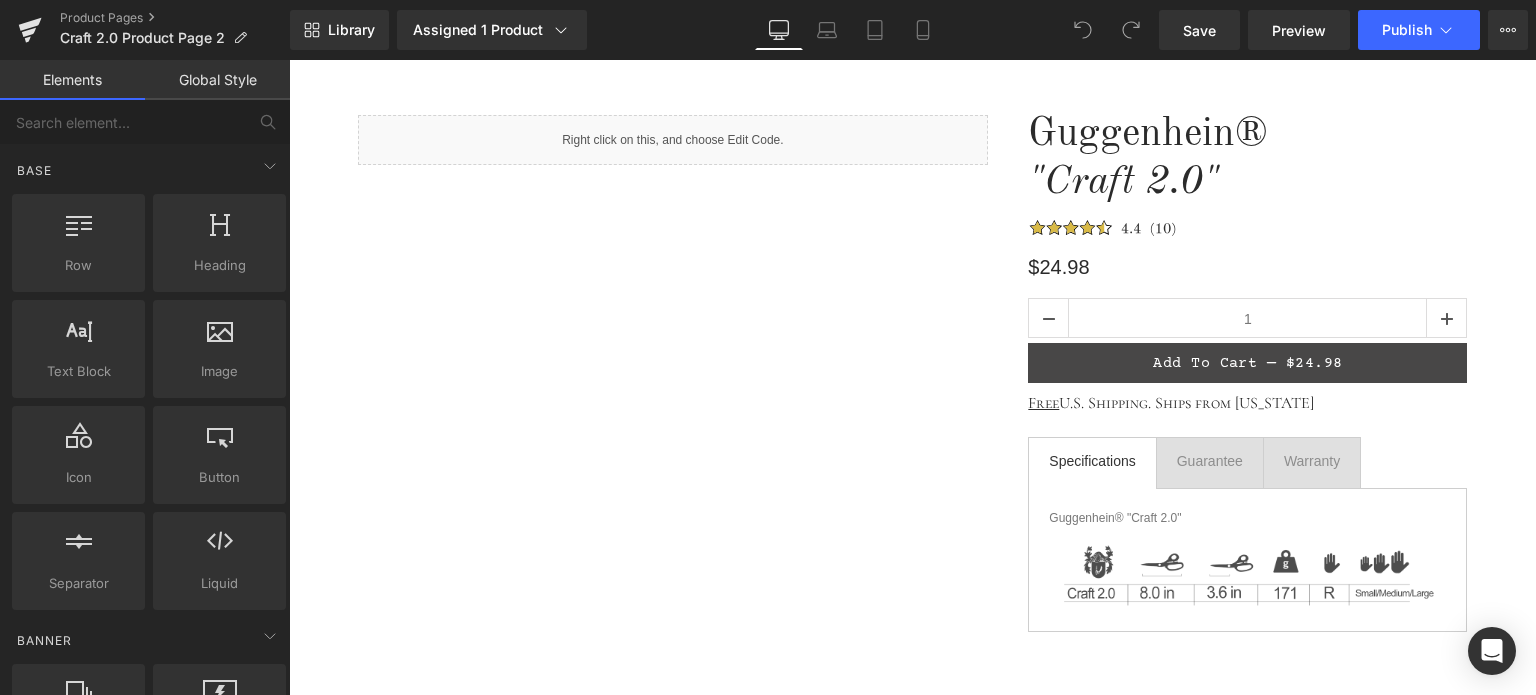scroll, scrollTop: 0, scrollLeft: 0, axis: both 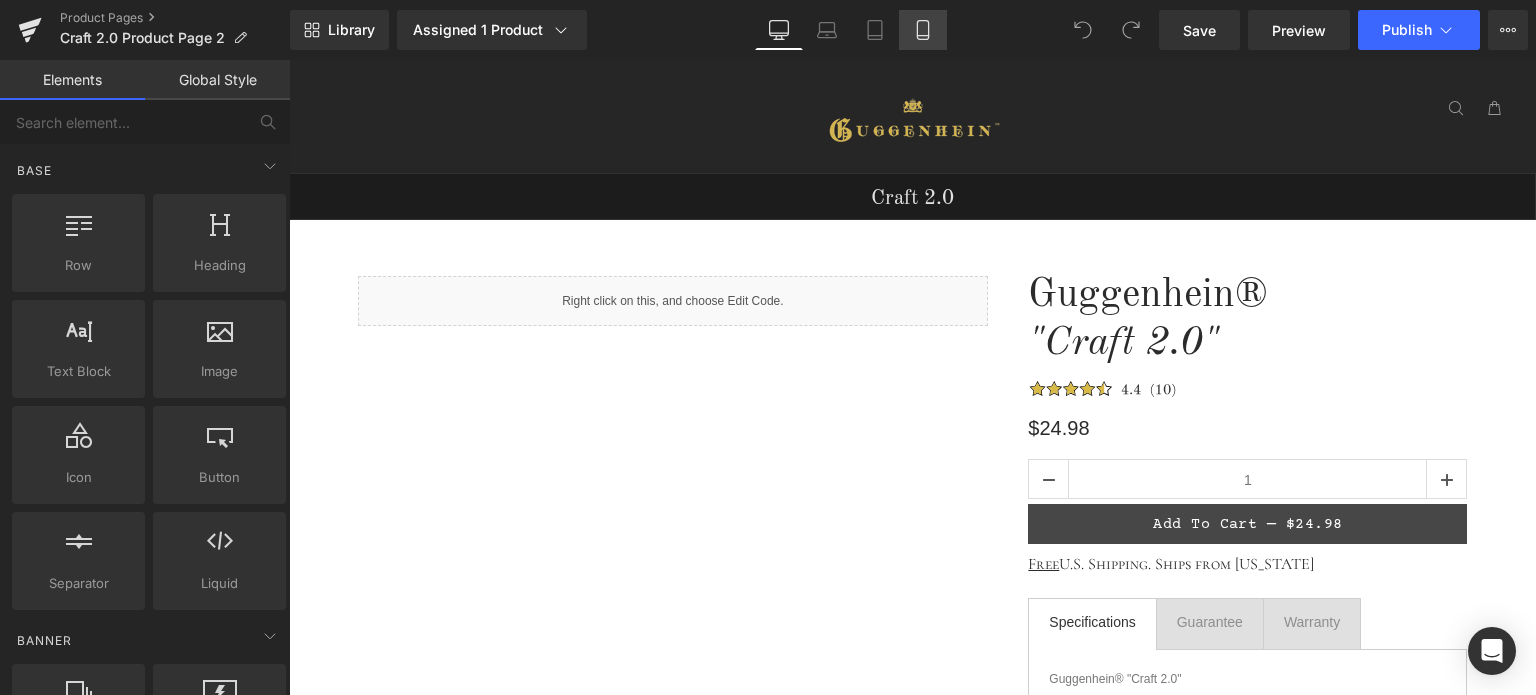 click 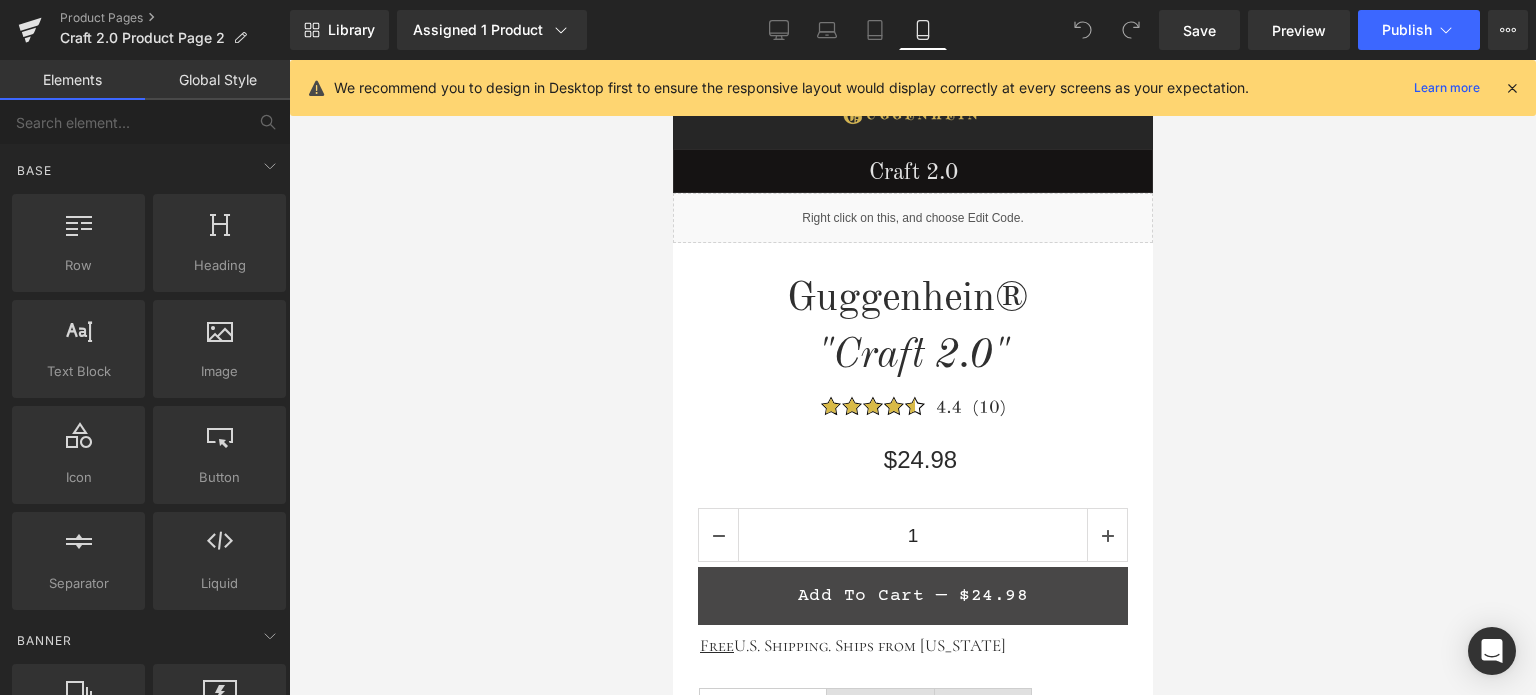 click at bounding box center [1512, 88] 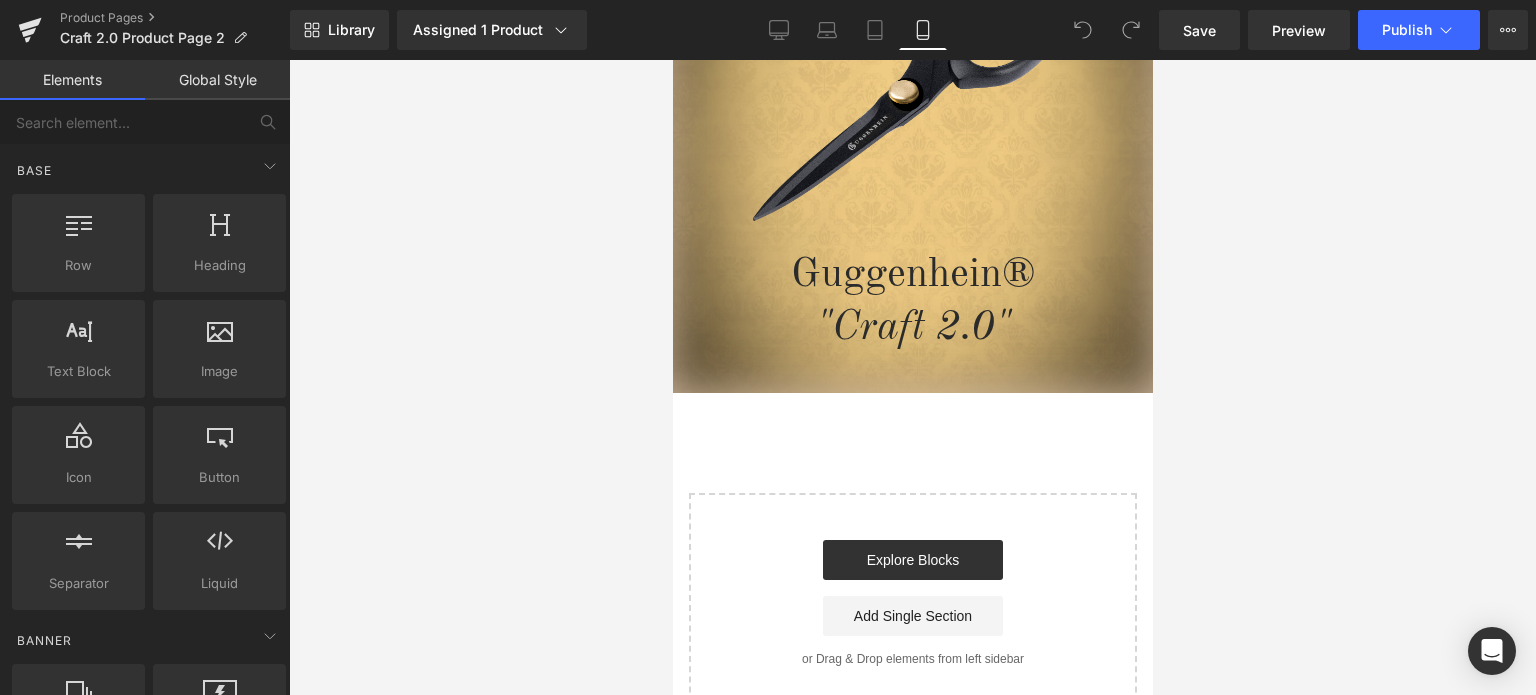scroll, scrollTop: 2967, scrollLeft: 0, axis: vertical 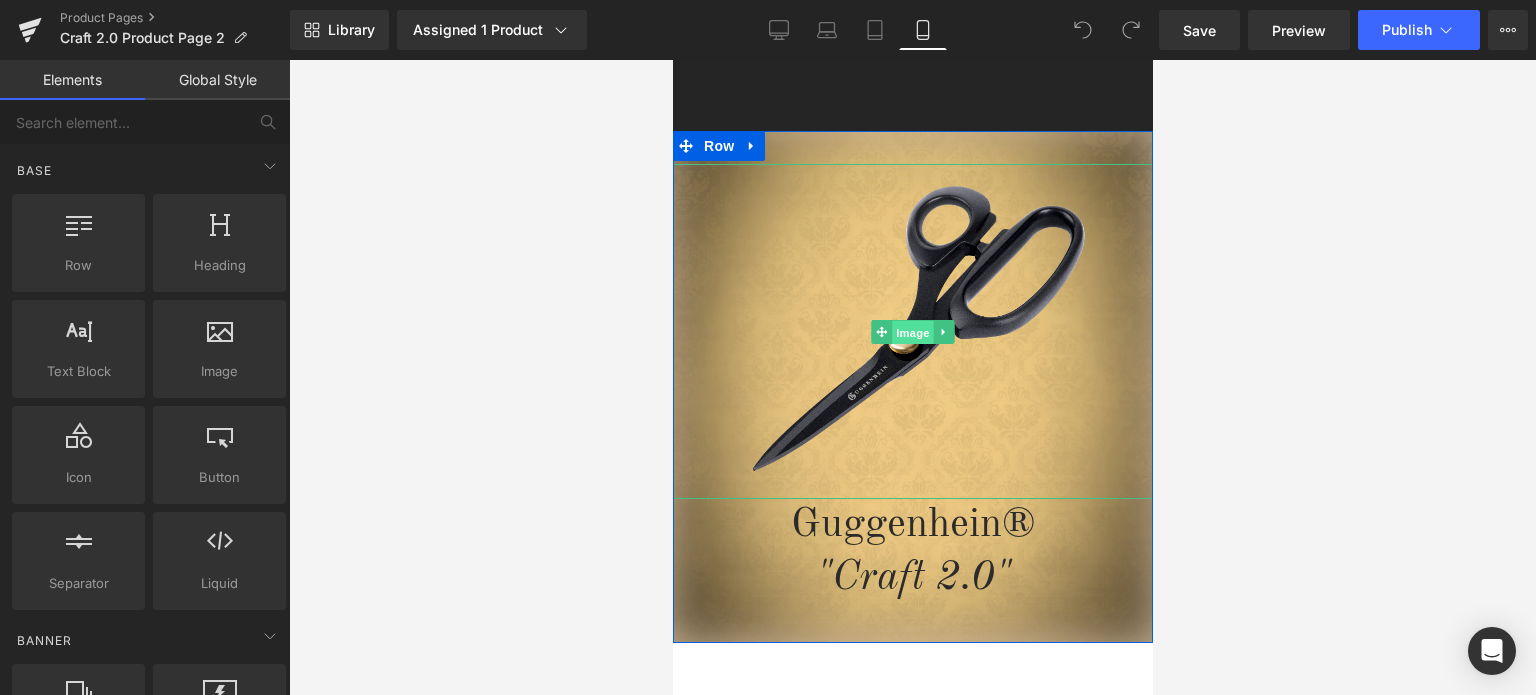 click on "Image" at bounding box center [912, 332] 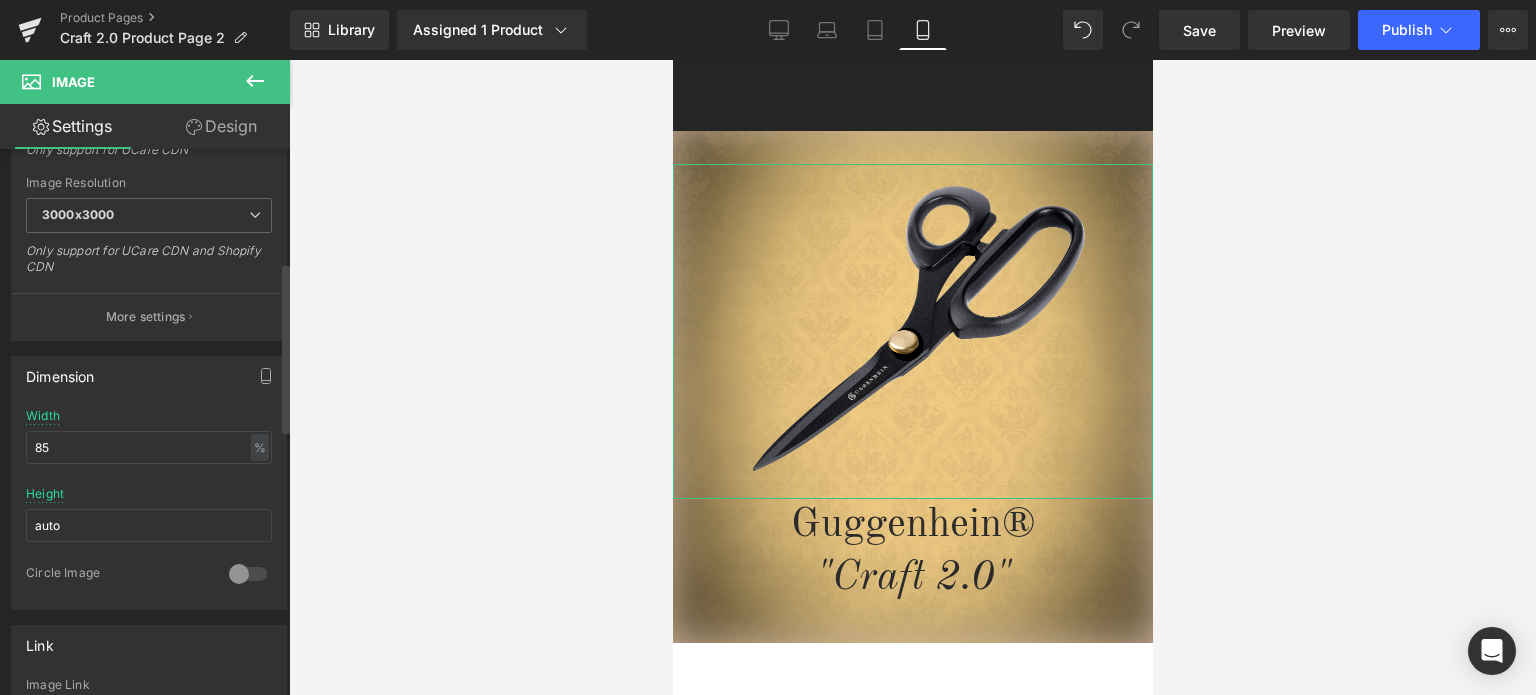 scroll, scrollTop: 200, scrollLeft: 0, axis: vertical 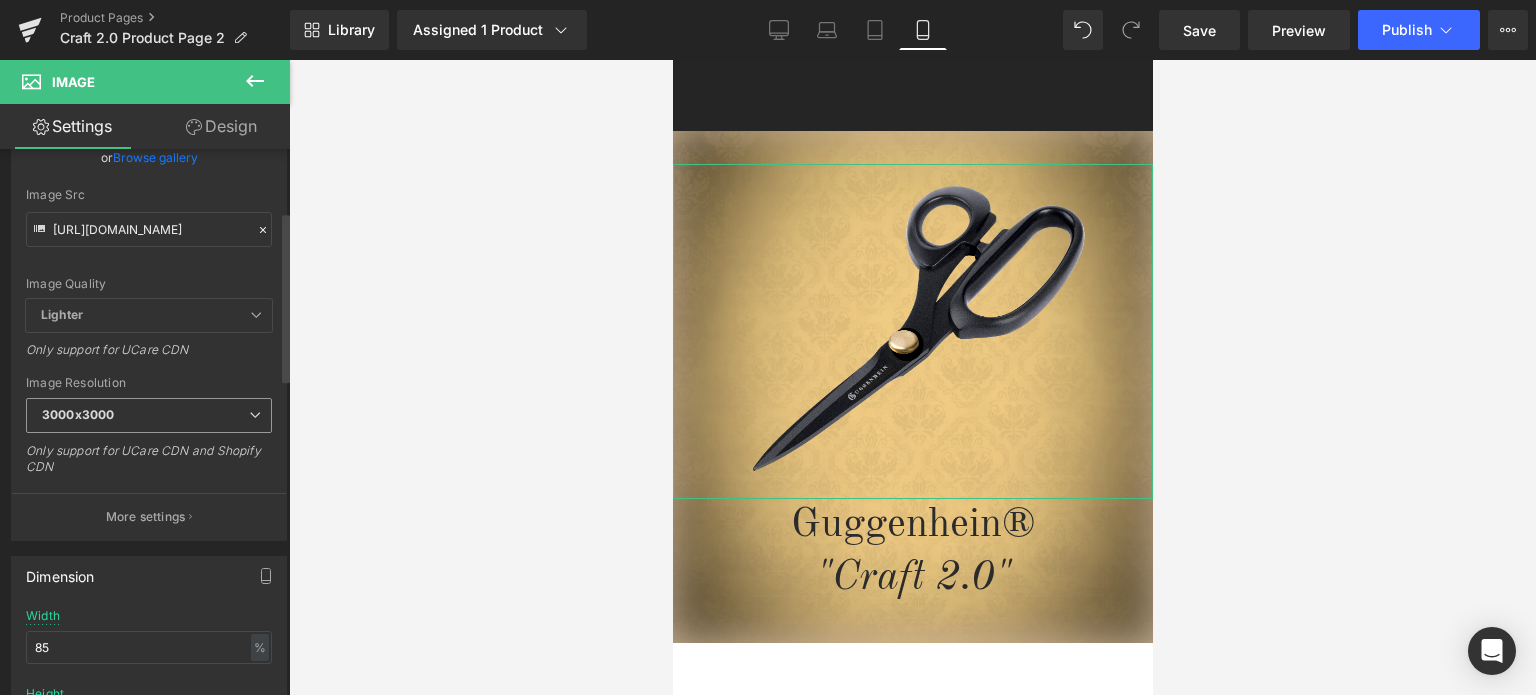 click on "3000x3000" at bounding box center (149, 415) 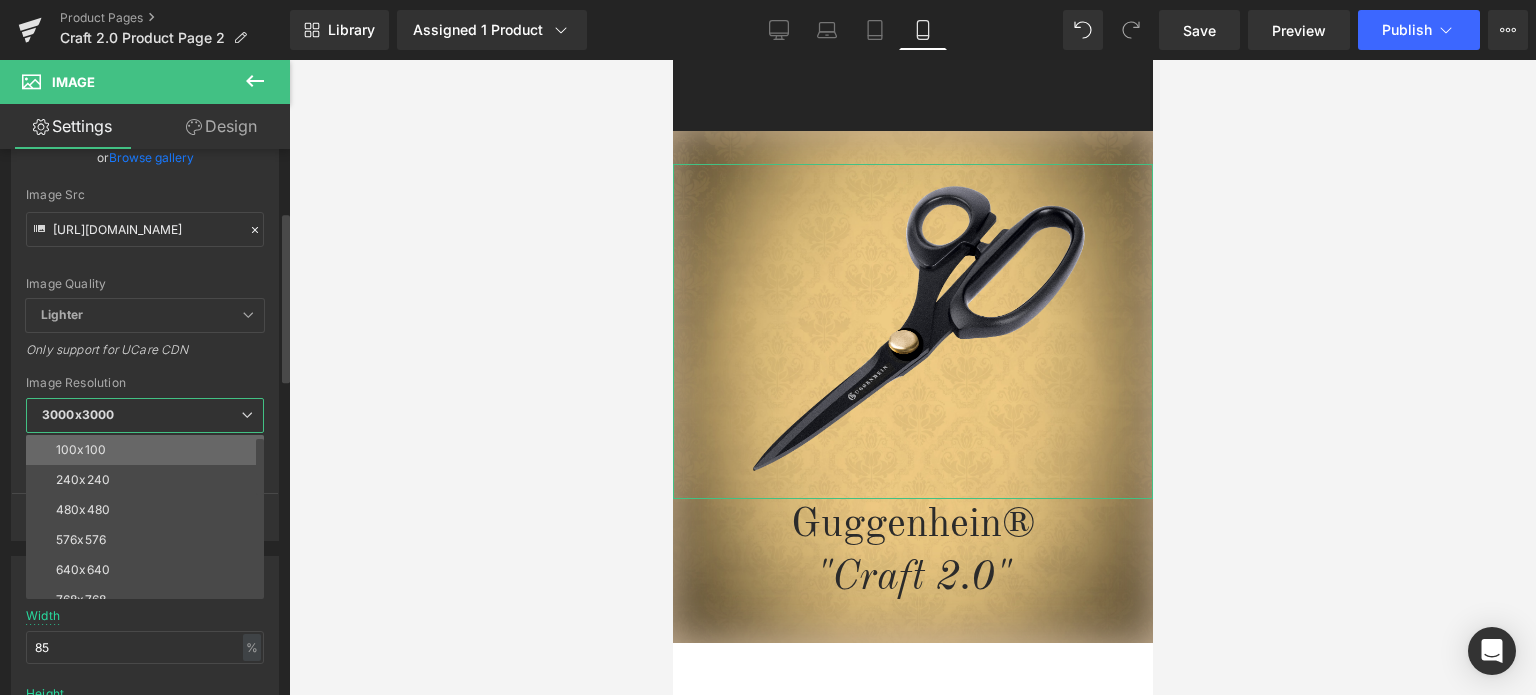 click on "100x100" at bounding box center (149, 450) 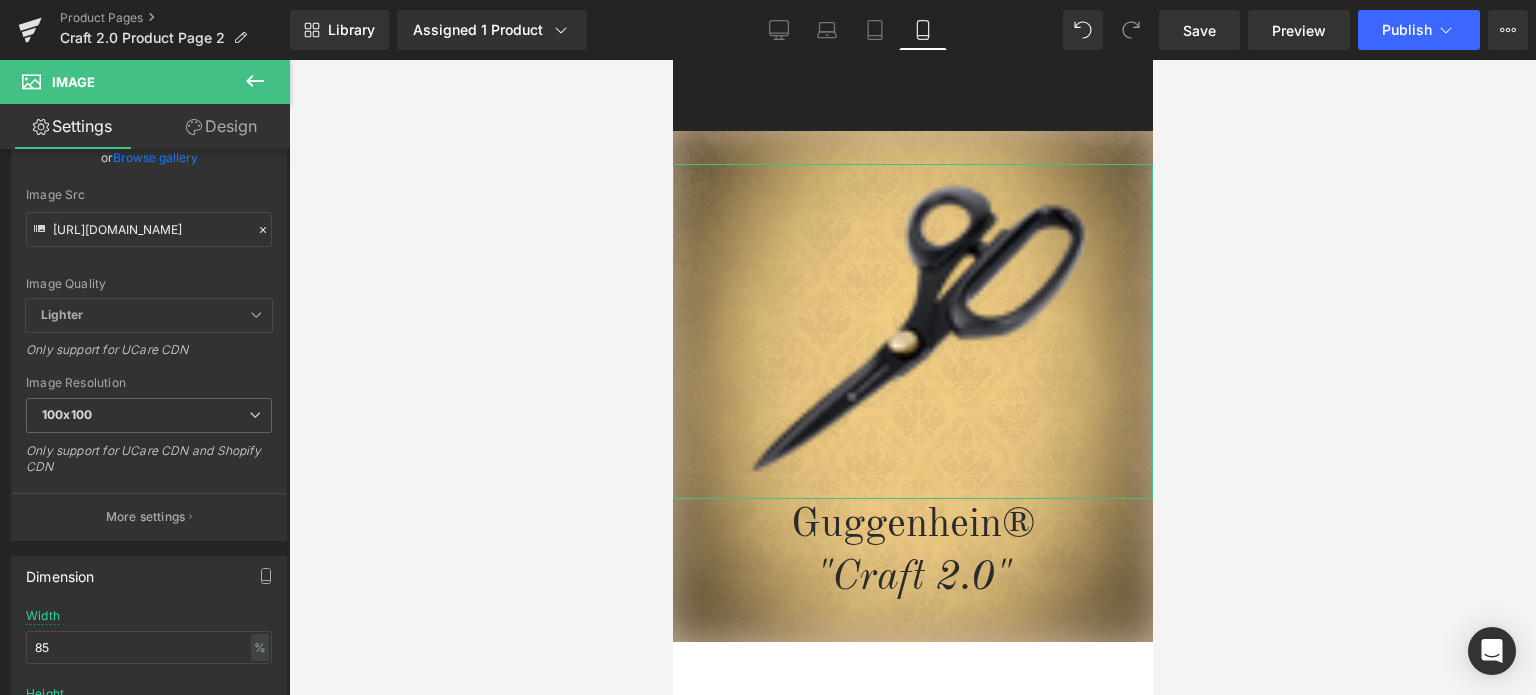 click on "Design" at bounding box center [221, 126] 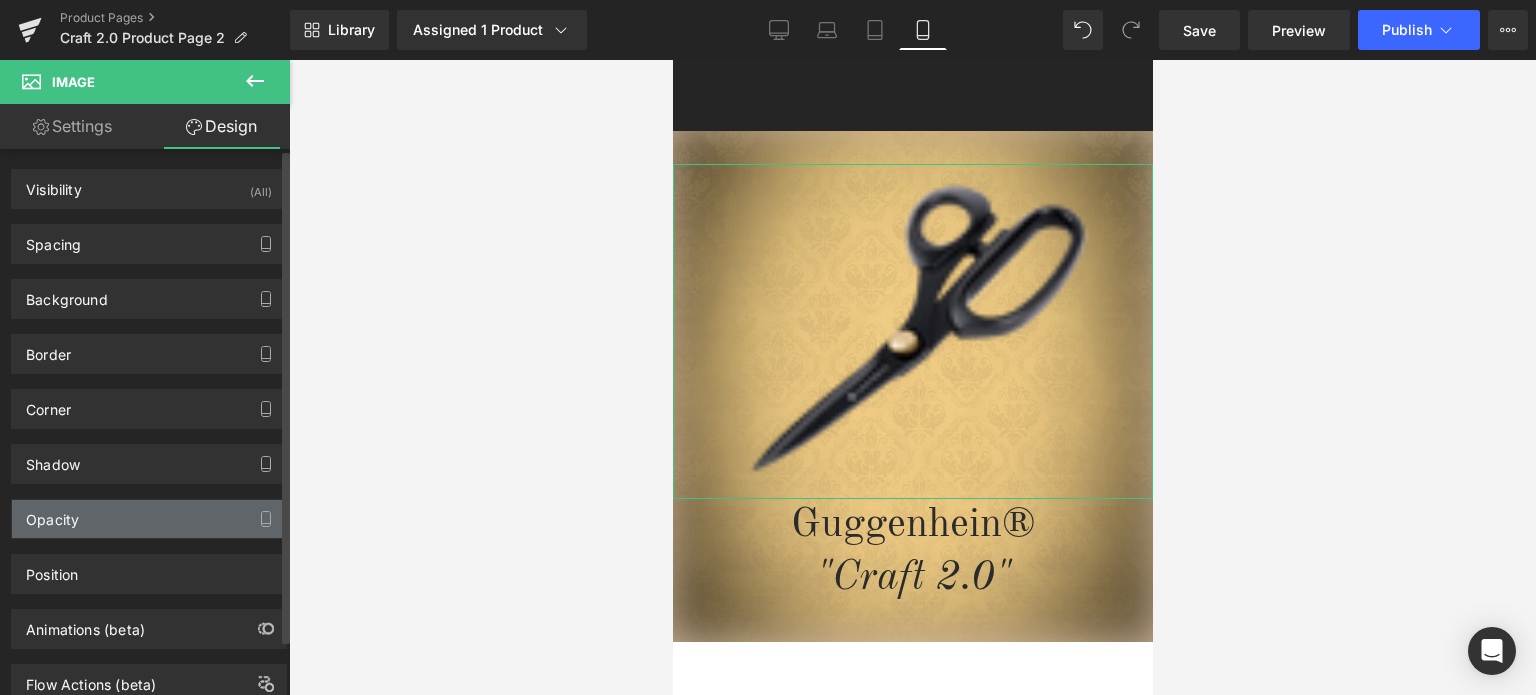 click on "Opacity" at bounding box center [149, 519] 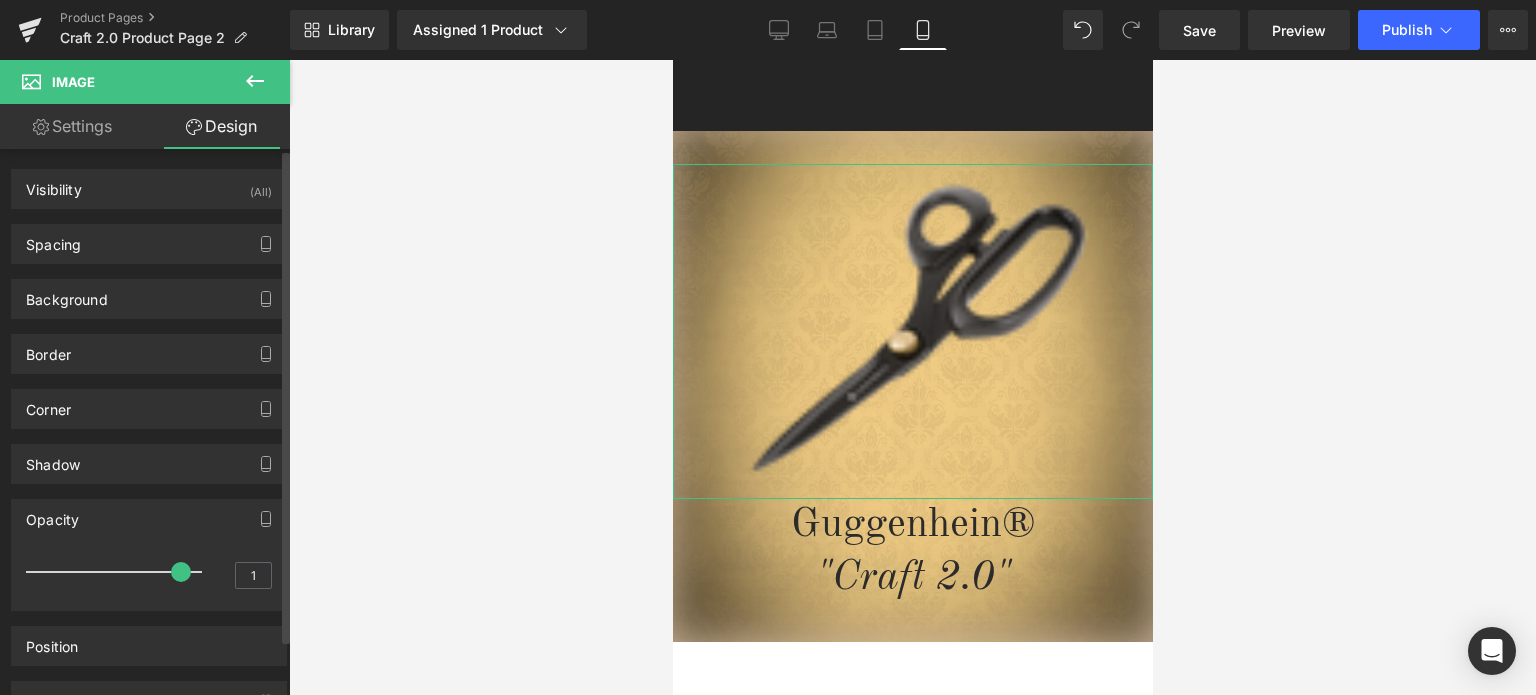 drag, startPoint x: 192, startPoint y: 570, endPoint x: 180, endPoint y: 569, distance: 12.0415945 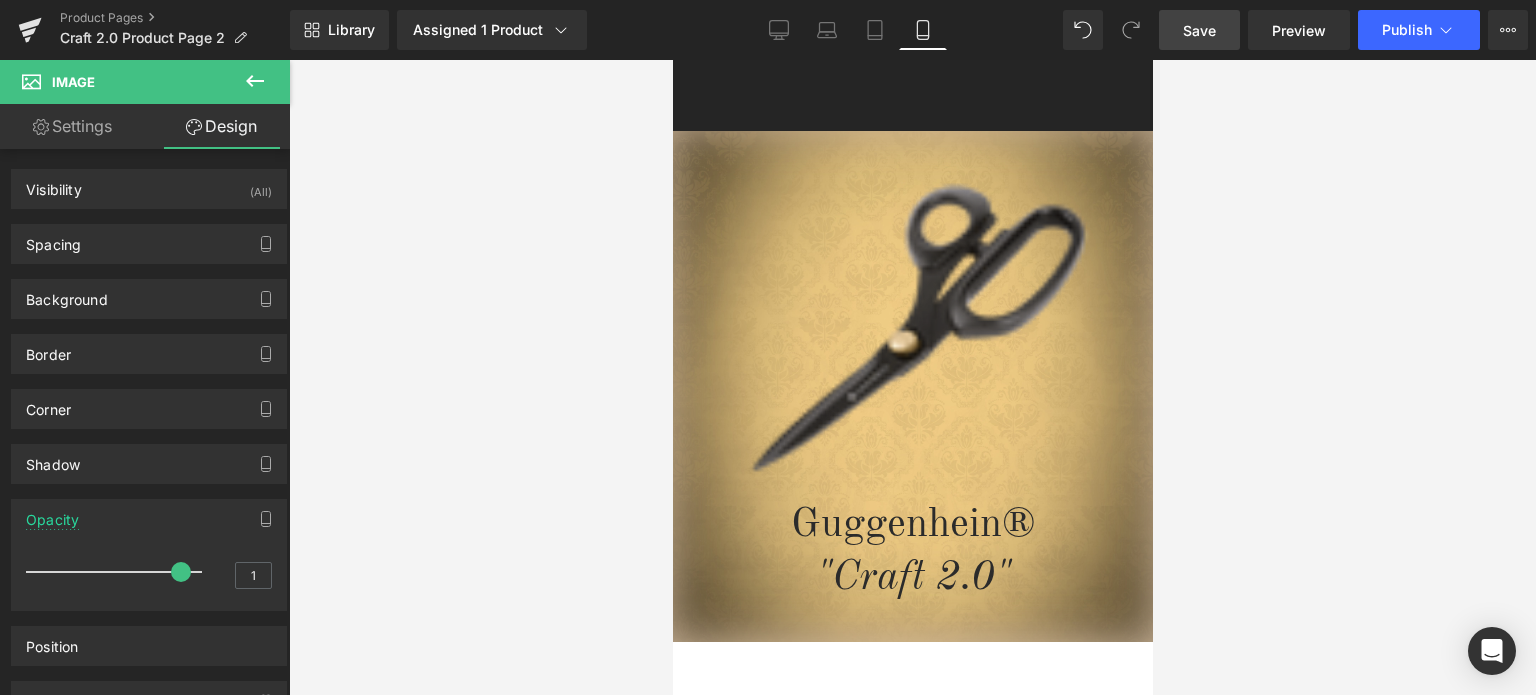 click on "Save" at bounding box center [1199, 30] 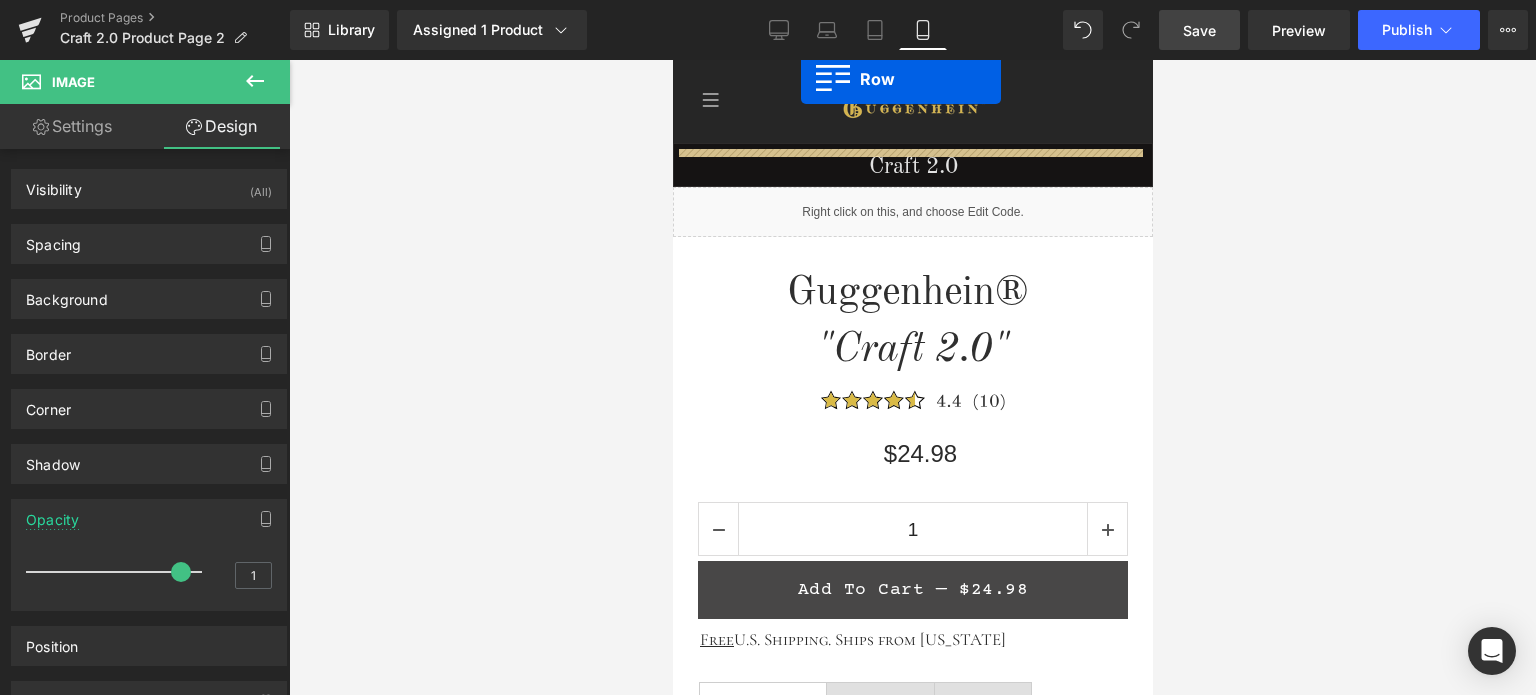 scroll, scrollTop: 0, scrollLeft: 0, axis: both 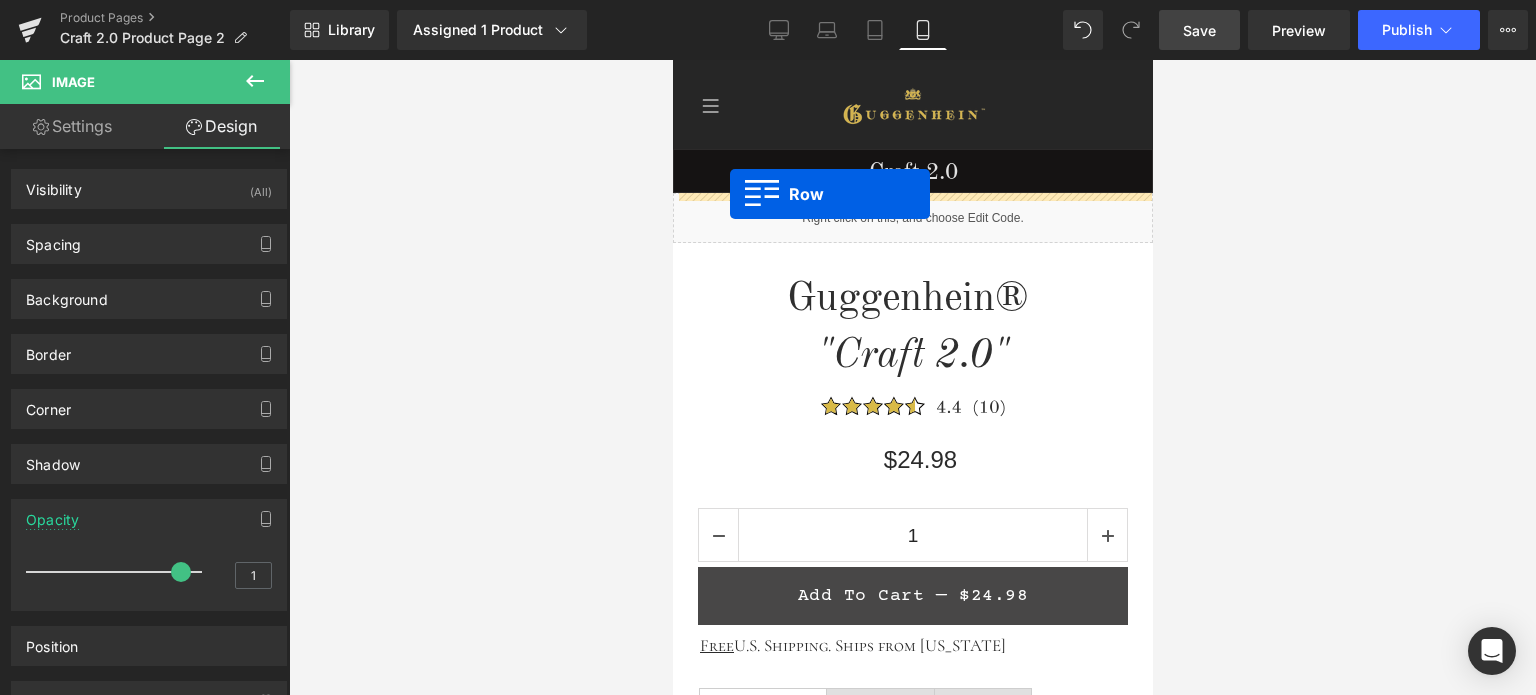 drag, startPoint x: 676, startPoint y: 128, endPoint x: 729, endPoint y: 194, distance: 84.646324 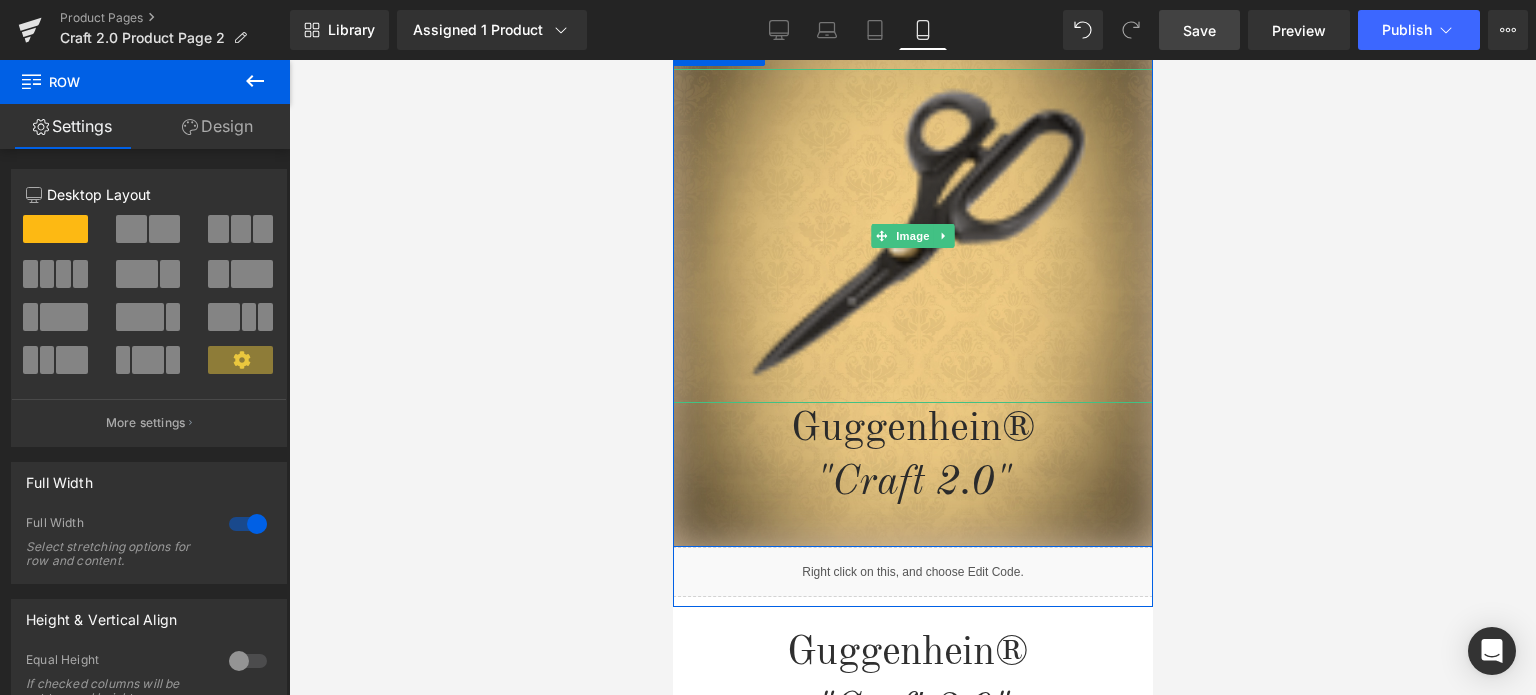 scroll, scrollTop: 300, scrollLeft: 0, axis: vertical 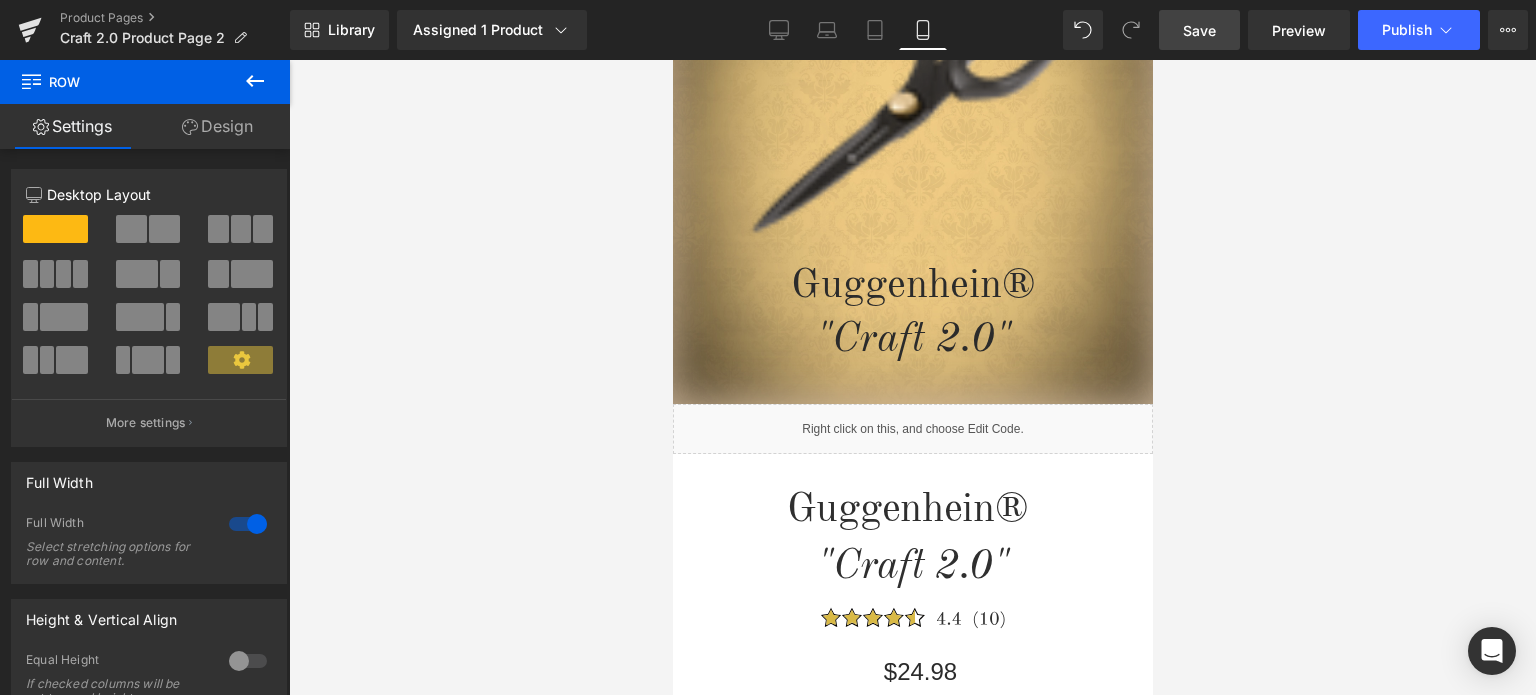 click on "Save" at bounding box center [1199, 30] 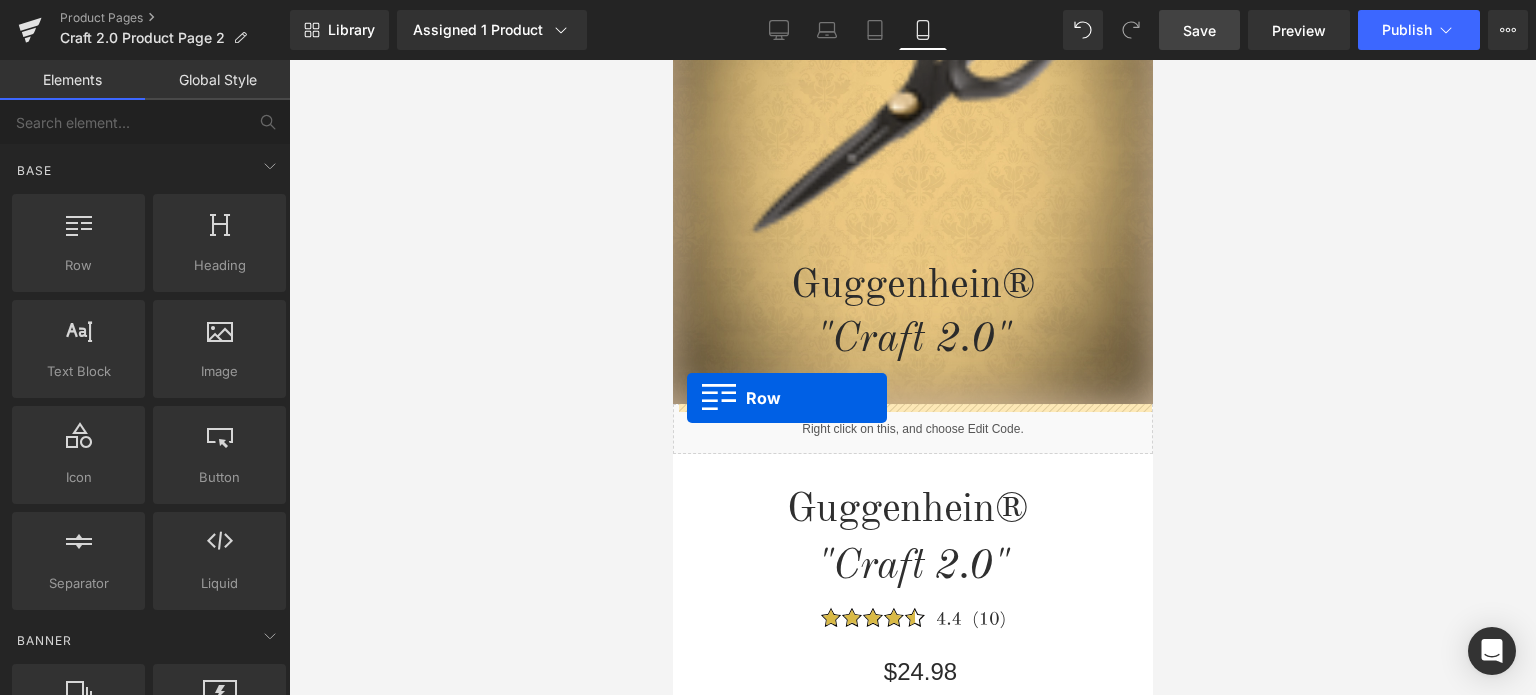 drag, startPoint x: 831, startPoint y: 342, endPoint x: 686, endPoint y: 398, distance: 155.4381 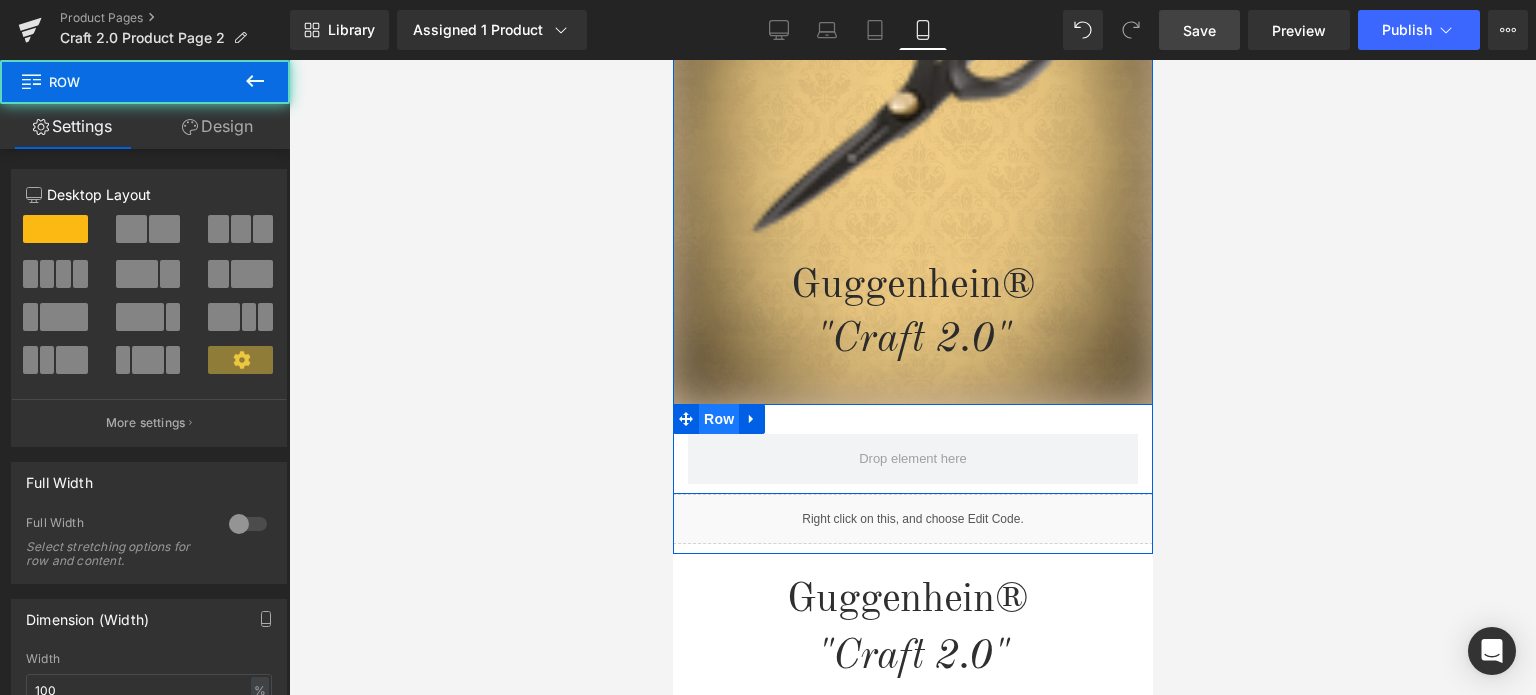 click on "Row" at bounding box center [718, 419] 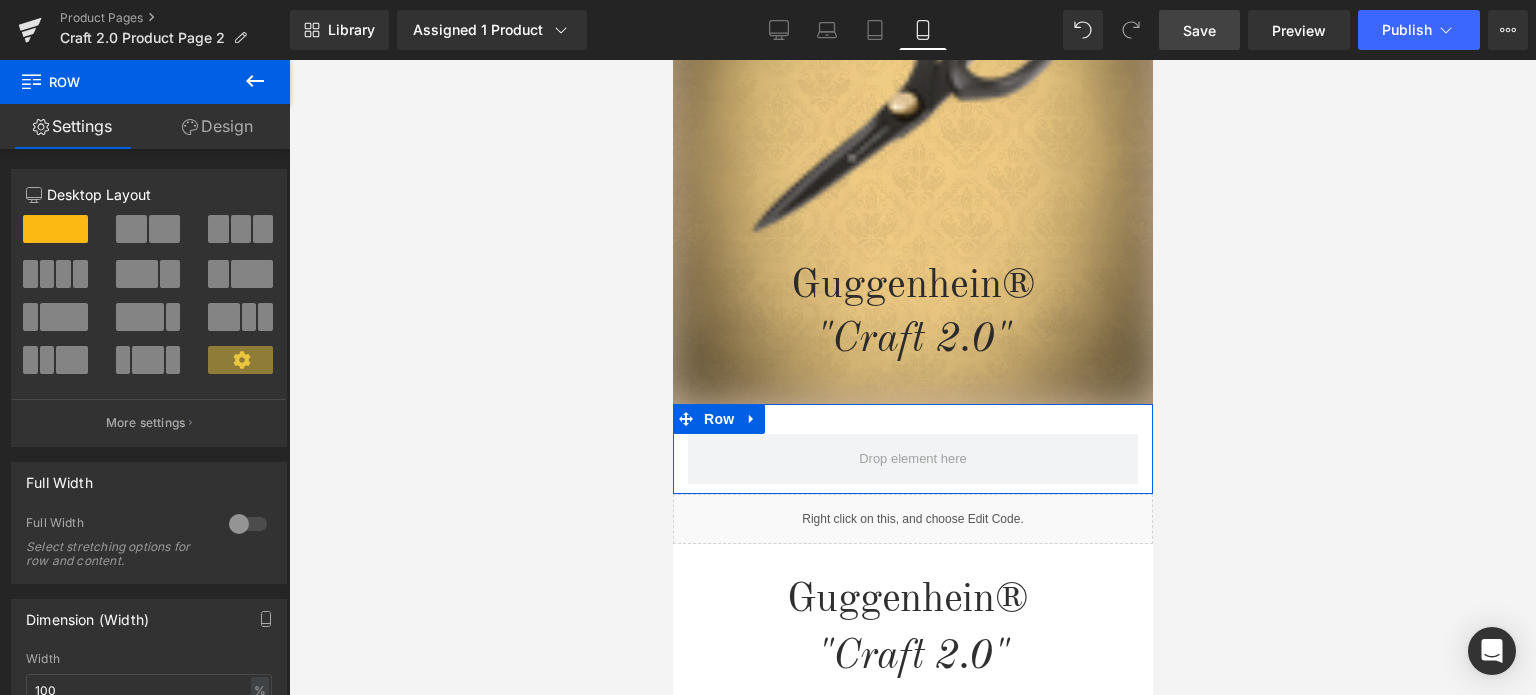 click on "Design" at bounding box center [217, 126] 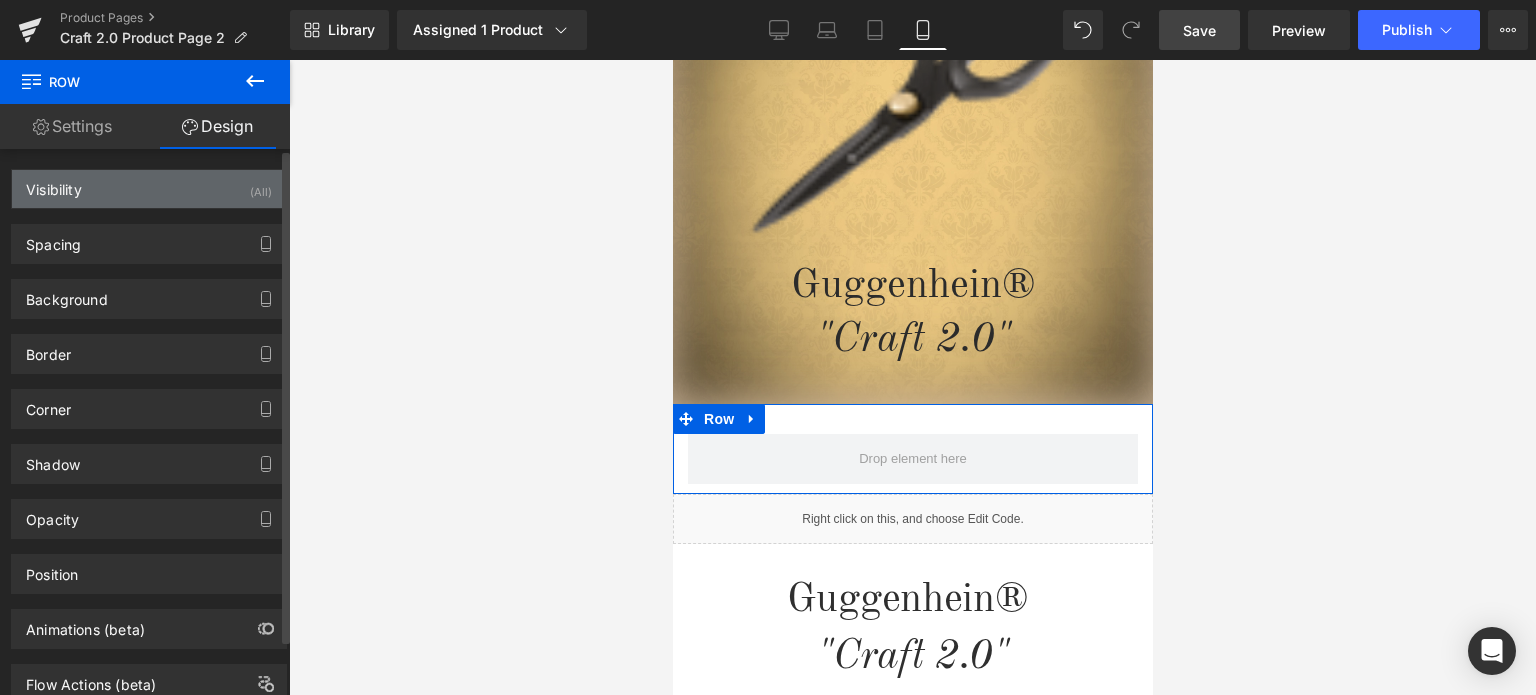 click on "Visibility
(All)" at bounding box center [149, 189] 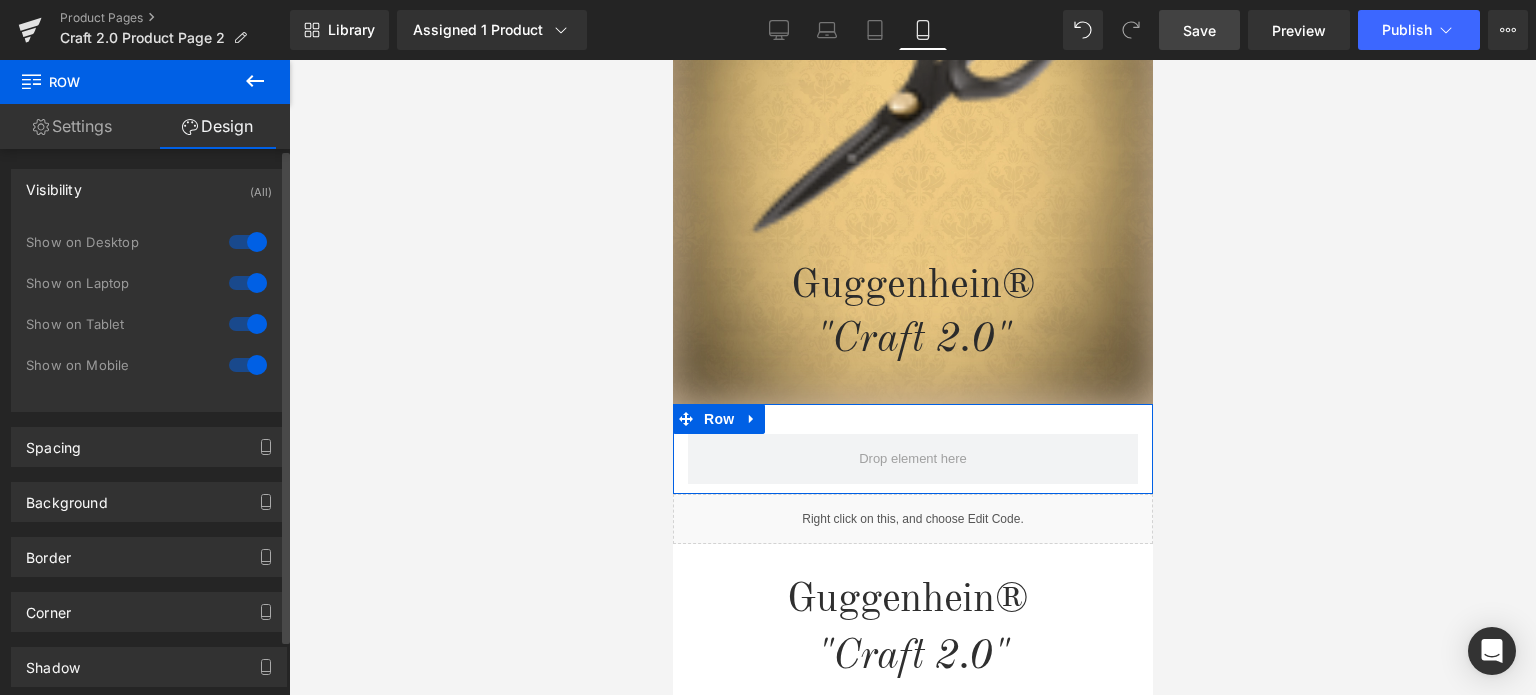 drag, startPoint x: 242, startPoint y: 235, endPoint x: 247, endPoint y: 259, distance: 24.5153 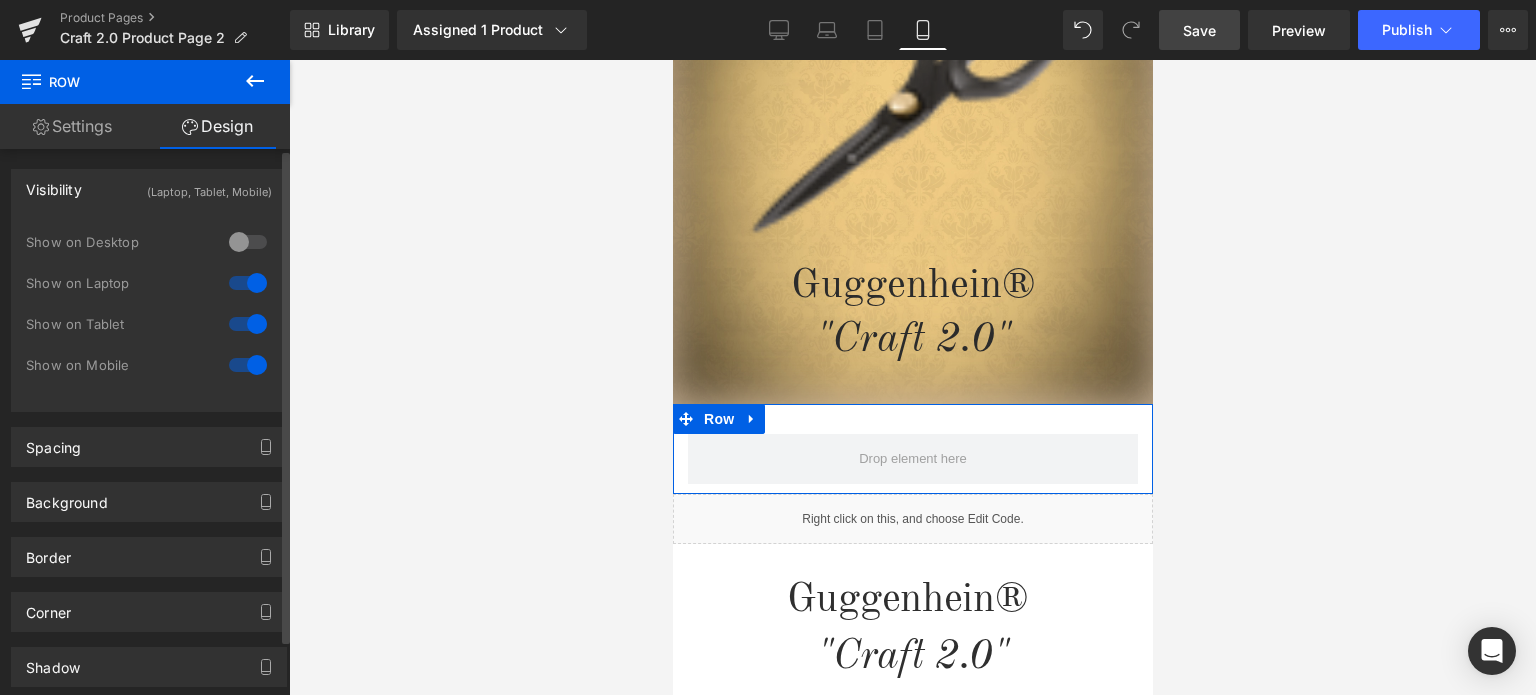 click at bounding box center [248, 283] 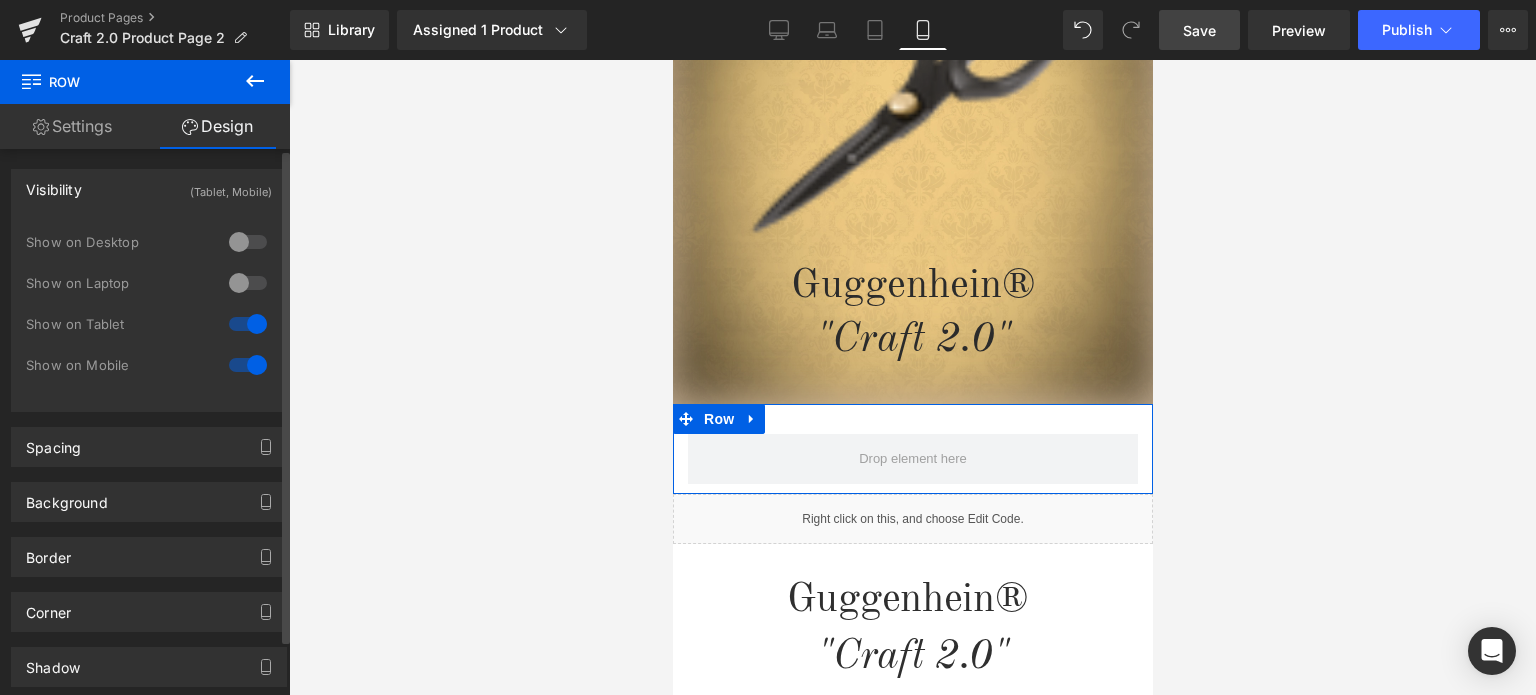 click at bounding box center [248, 324] 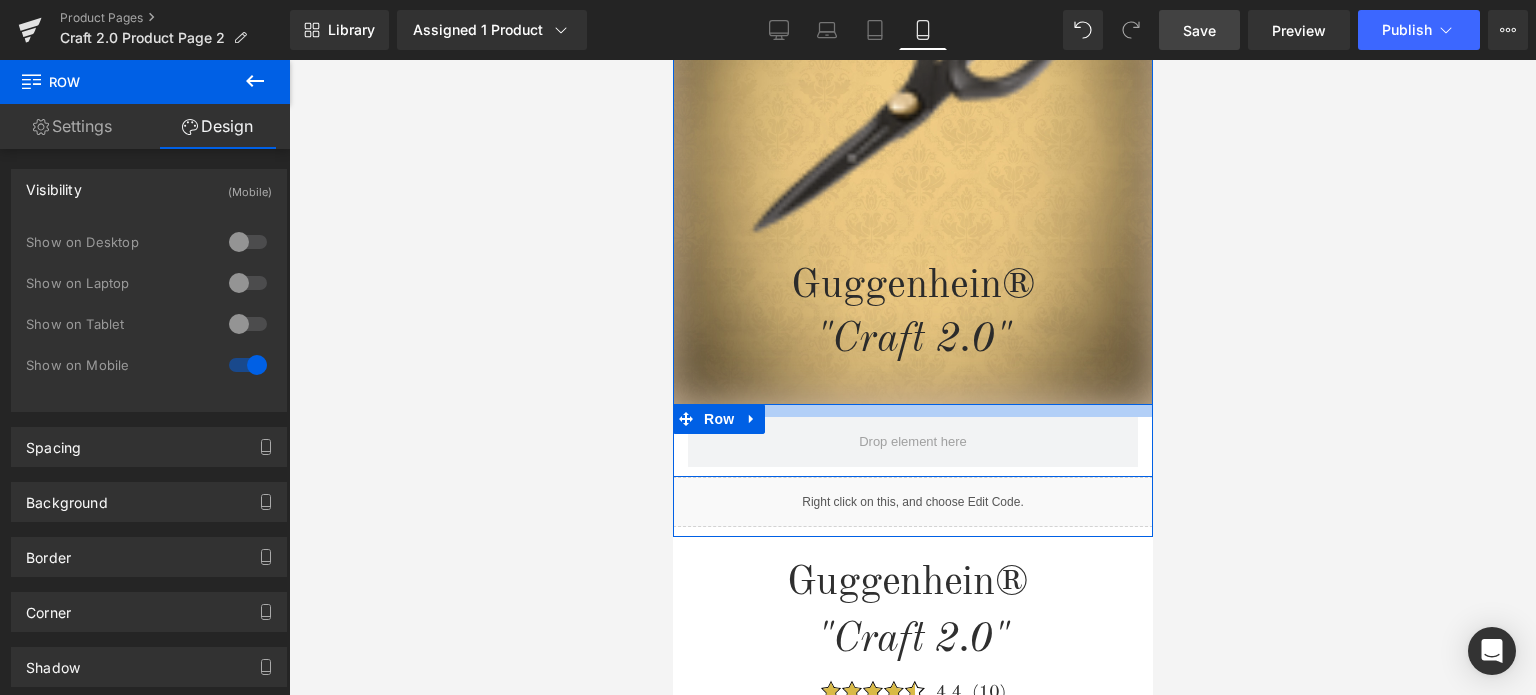 drag, startPoint x: 1005, startPoint y: 405, endPoint x: 1009, endPoint y: 388, distance: 17.464249 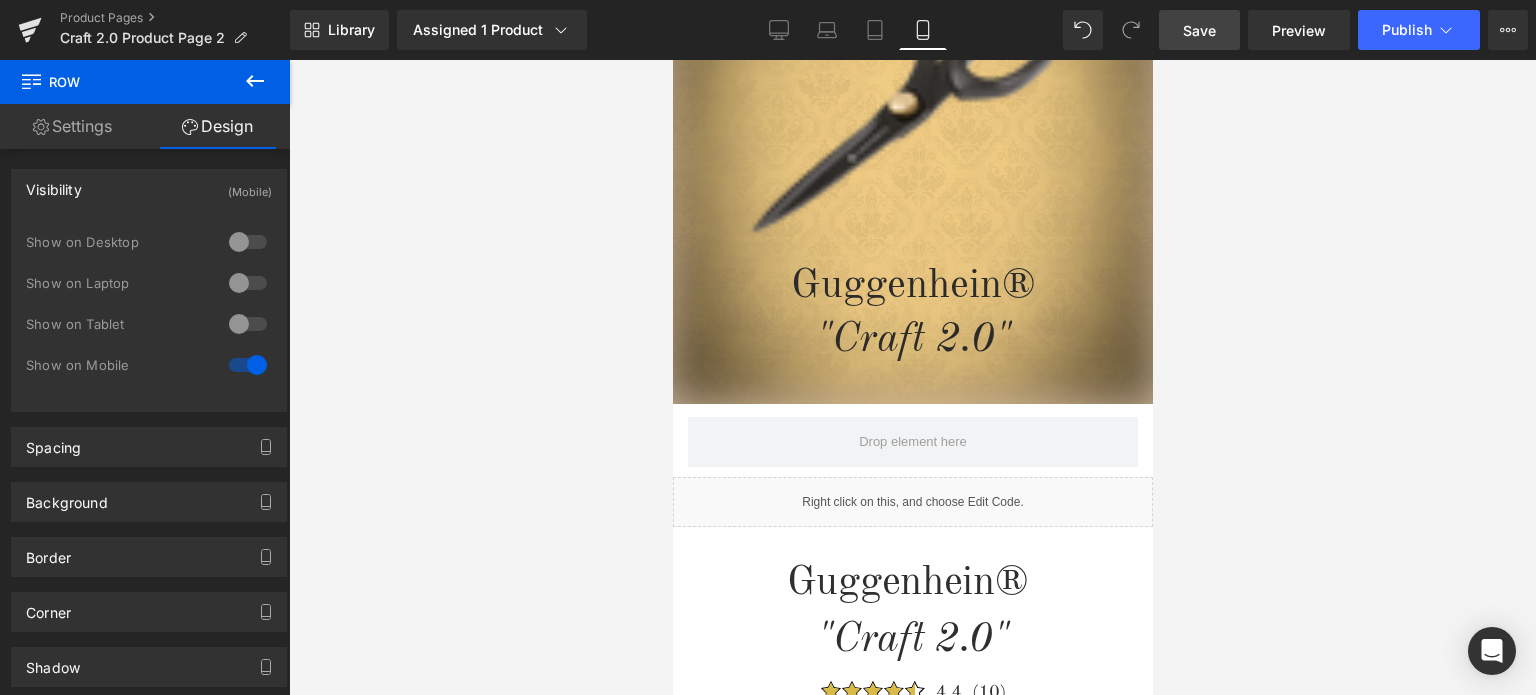 click on "Save" at bounding box center [1199, 30] 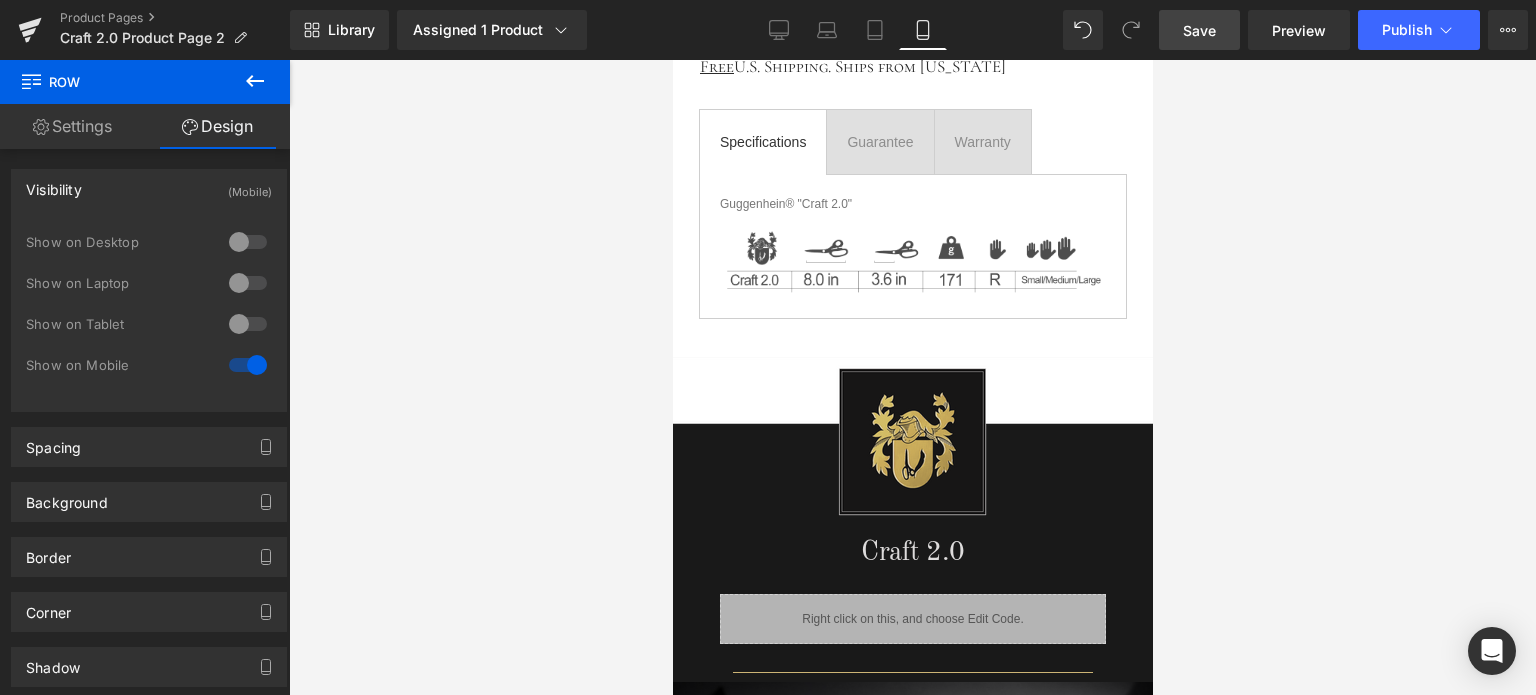 scroll, scrollTop: 1200, scrollLeft: 0, axis: vertical 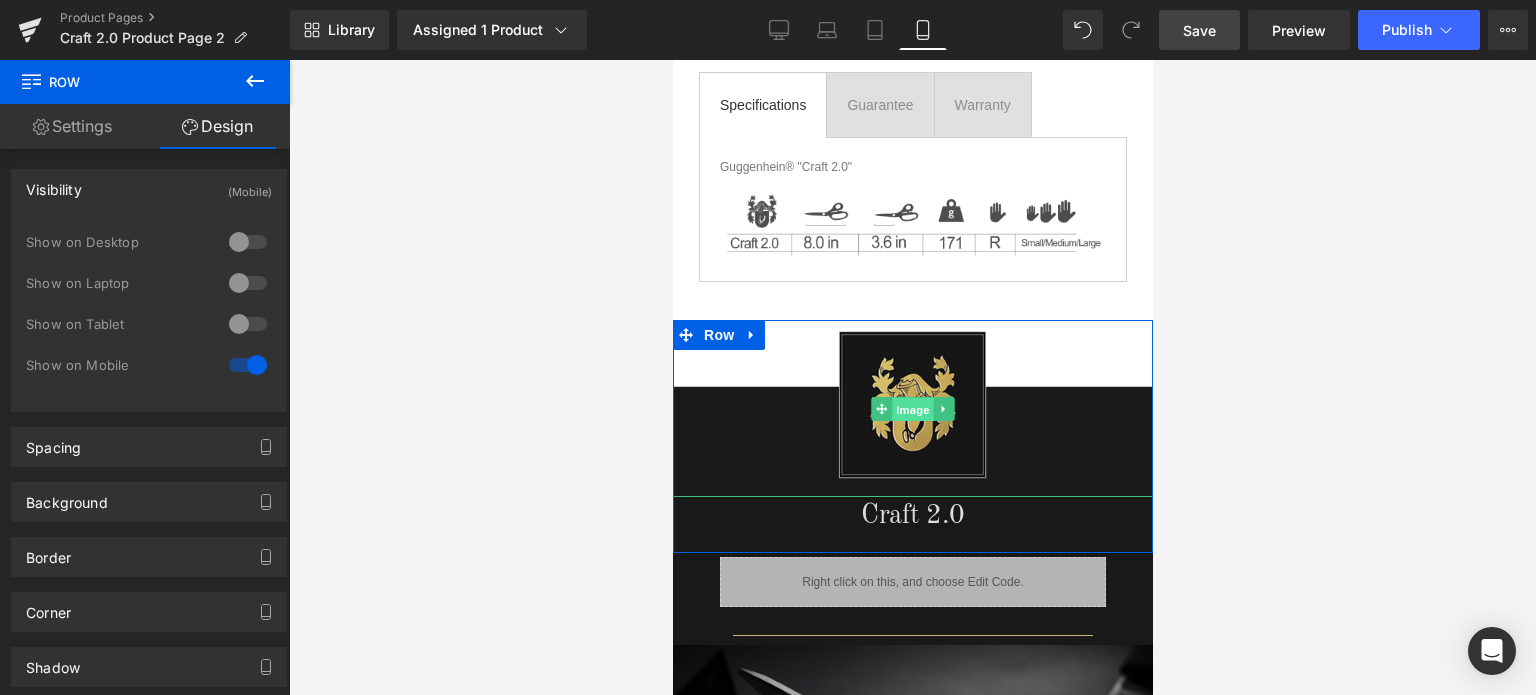 click on "Image" at bounding box center (912, 409) 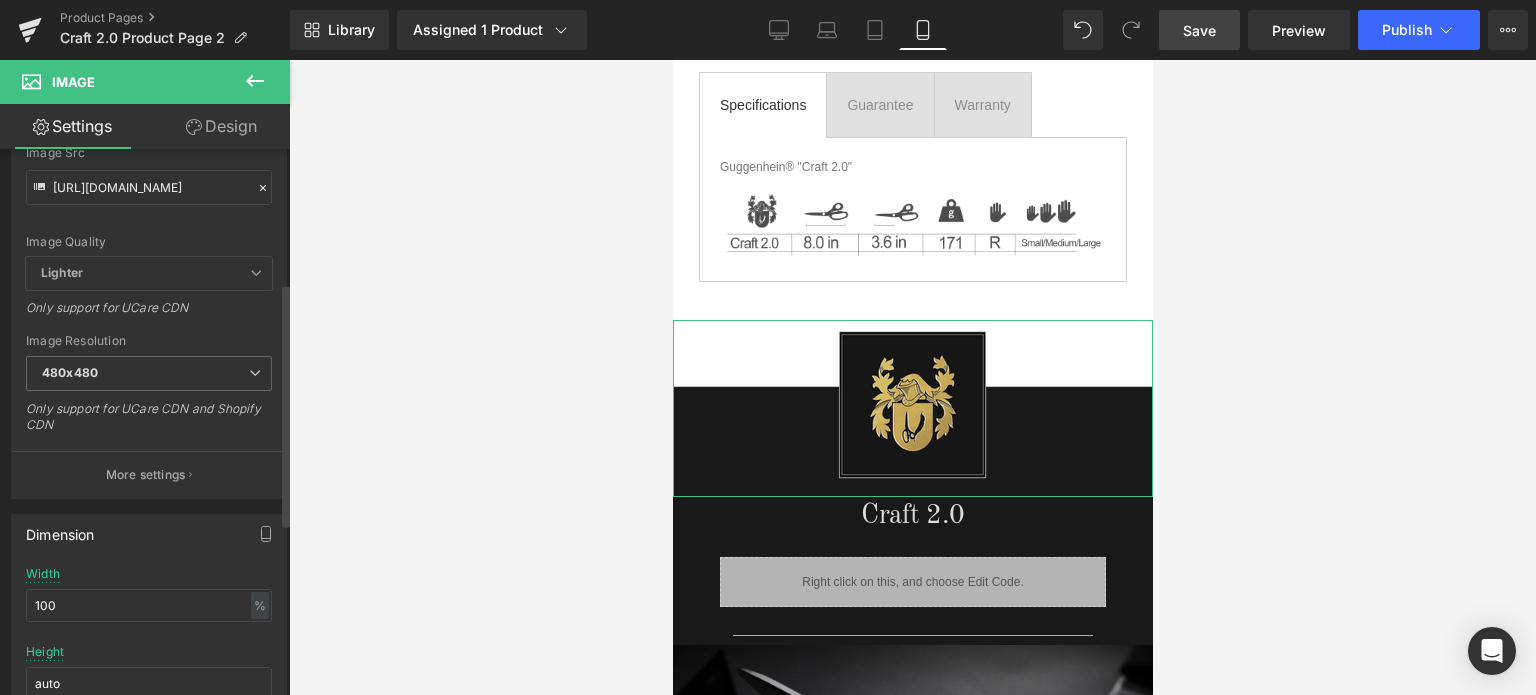 scroll, scrollTop: 300, scrollLeft: 0, axis: vertical 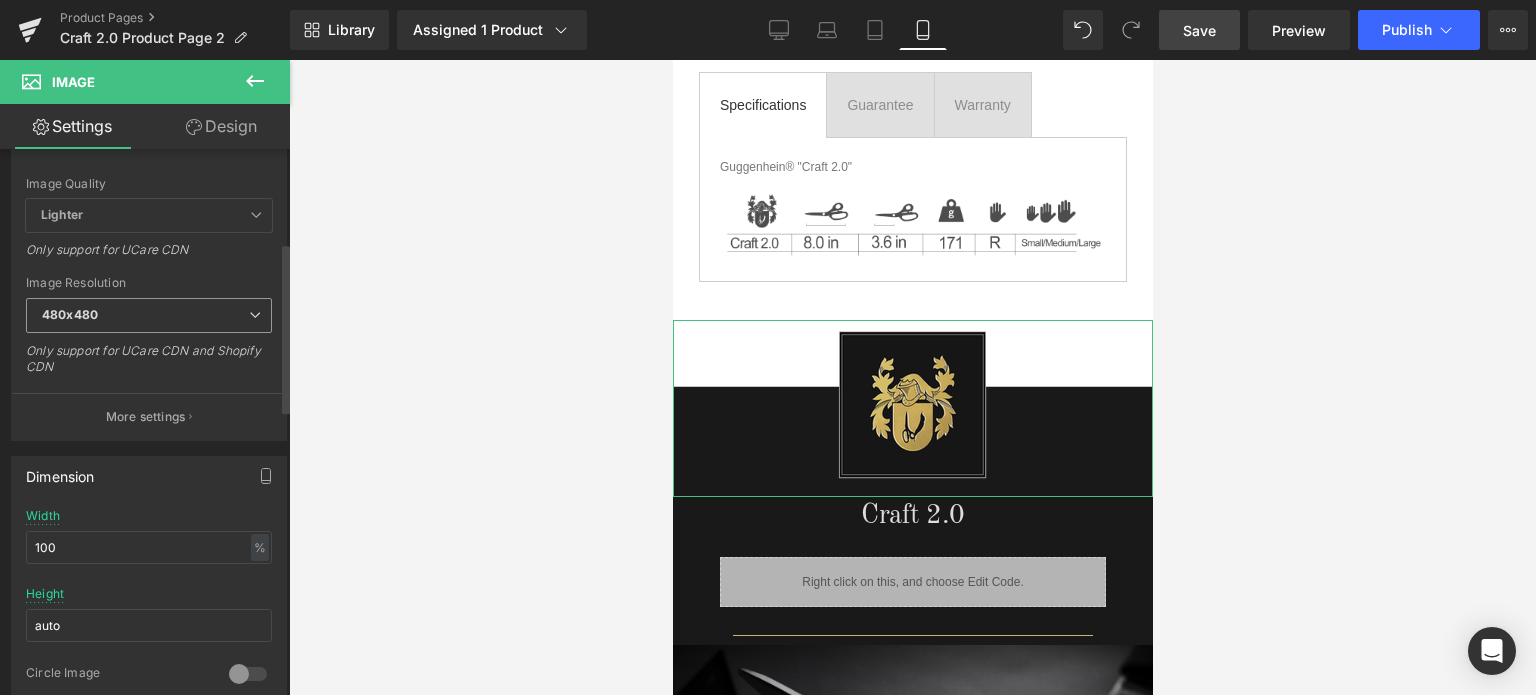 click on "480x480" at bounding box center [149, 315] 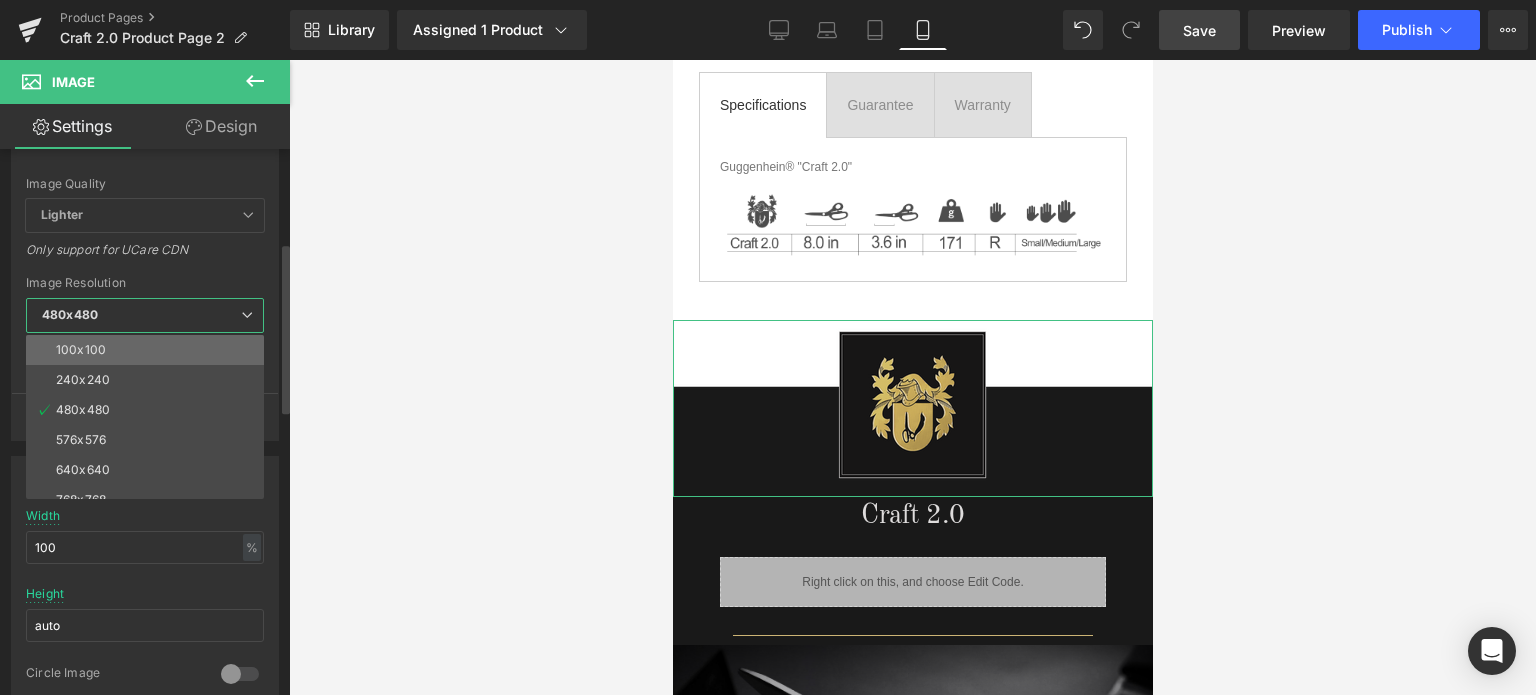 click on "100x100" at bounding box center [149, 350] 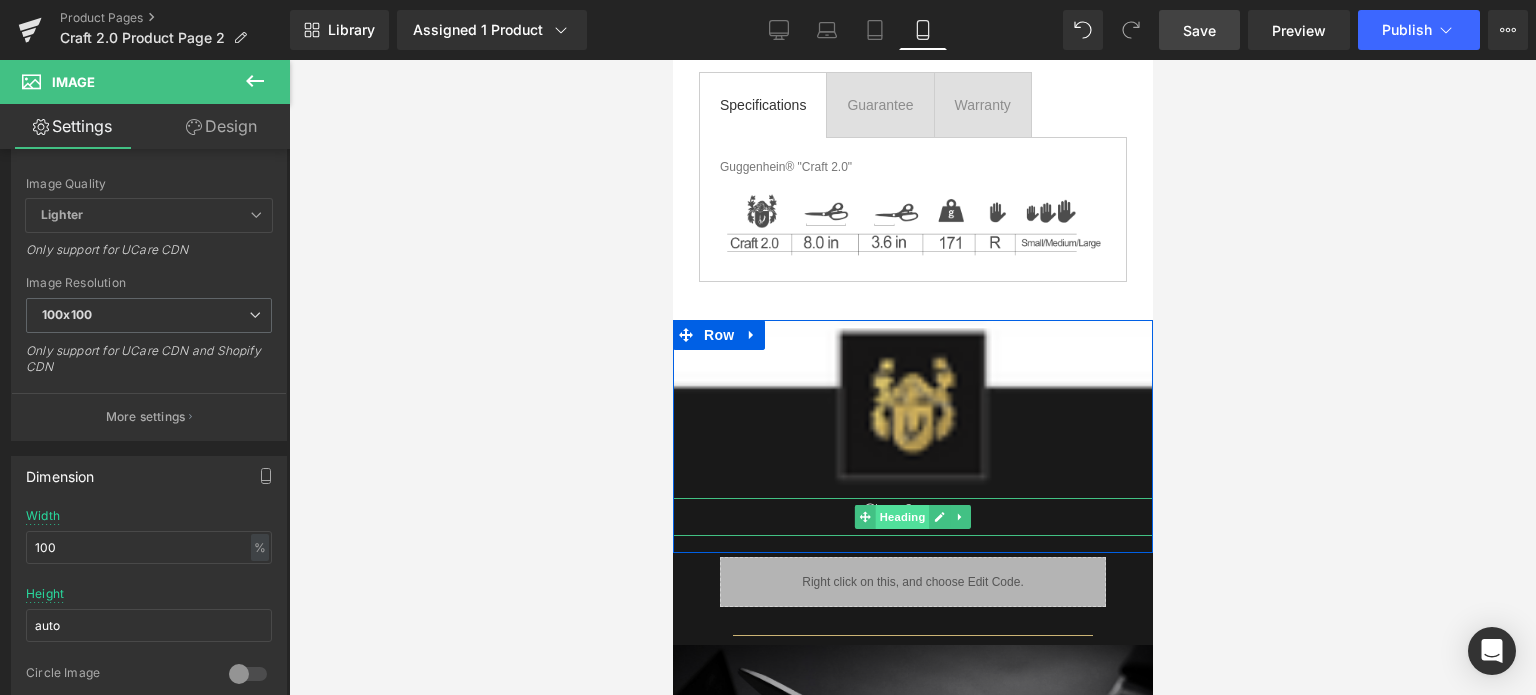 click on "Heading" at bounding box center (902, 517) 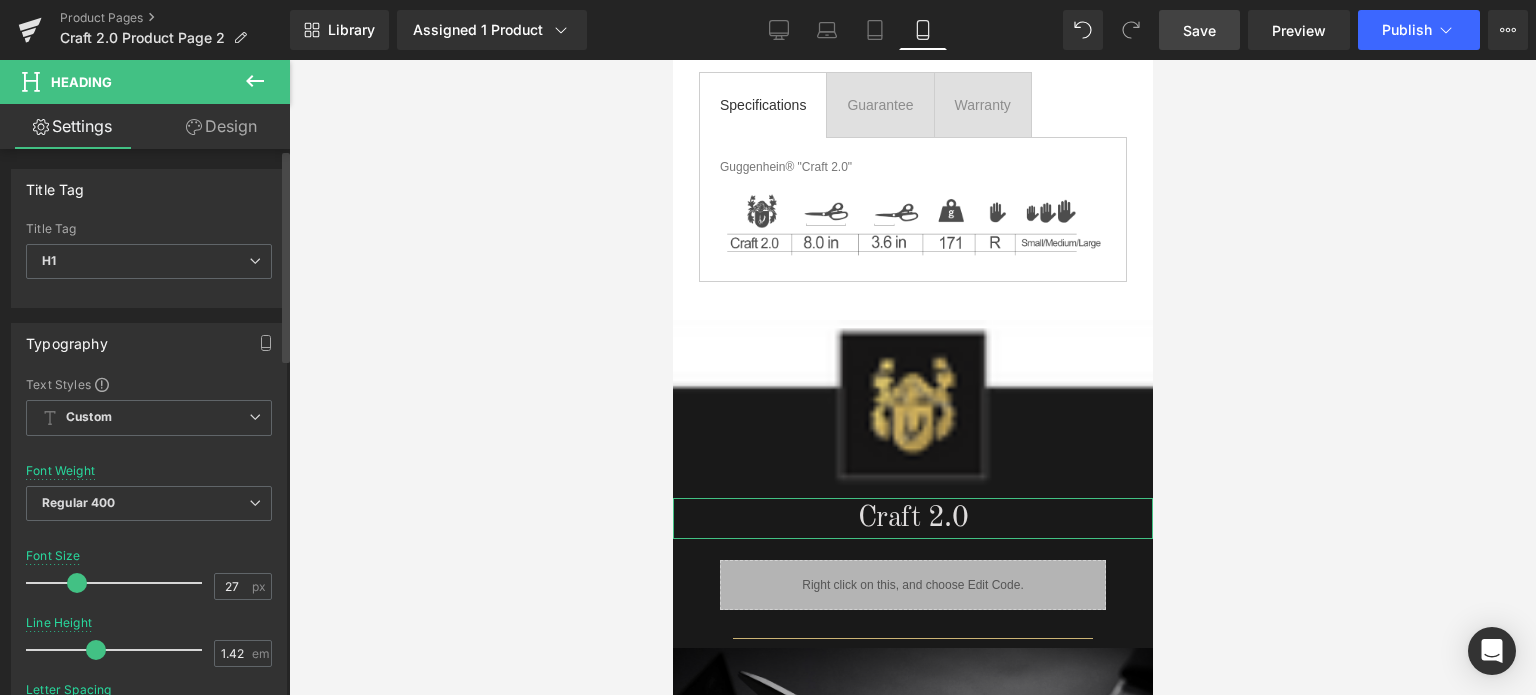 click at bounding box center (77, 583) 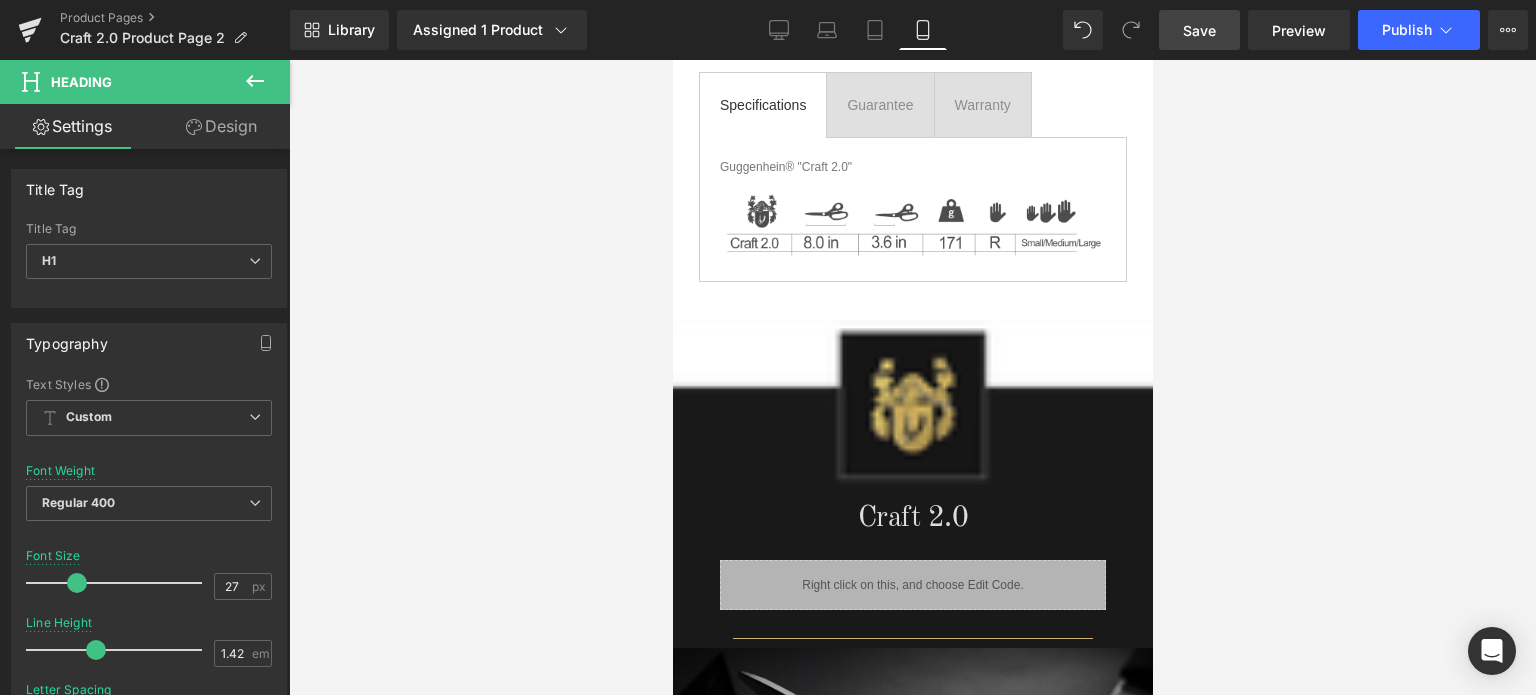 click on "Save" at bounding box center [1199, 30] 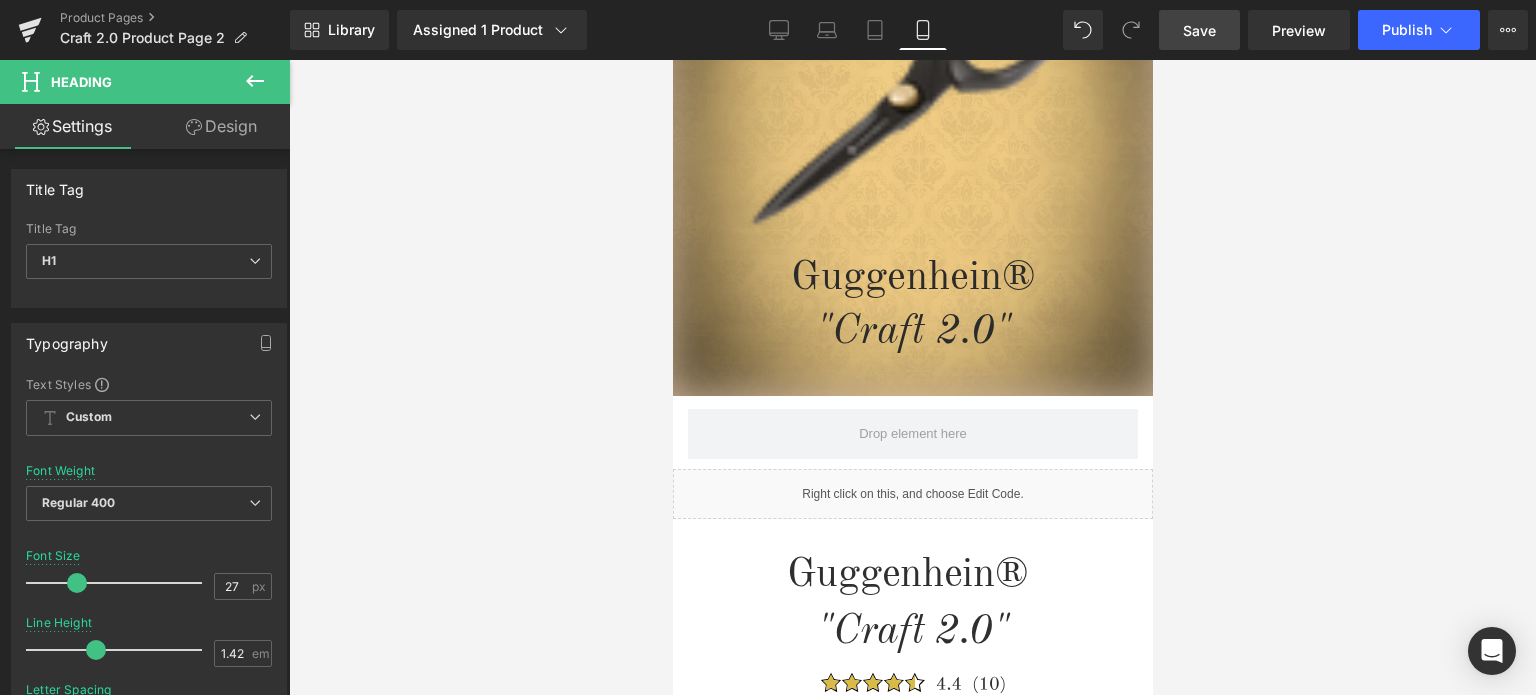 scroll, scrollTop: 400, scrollLeft: 0, axis: vertical 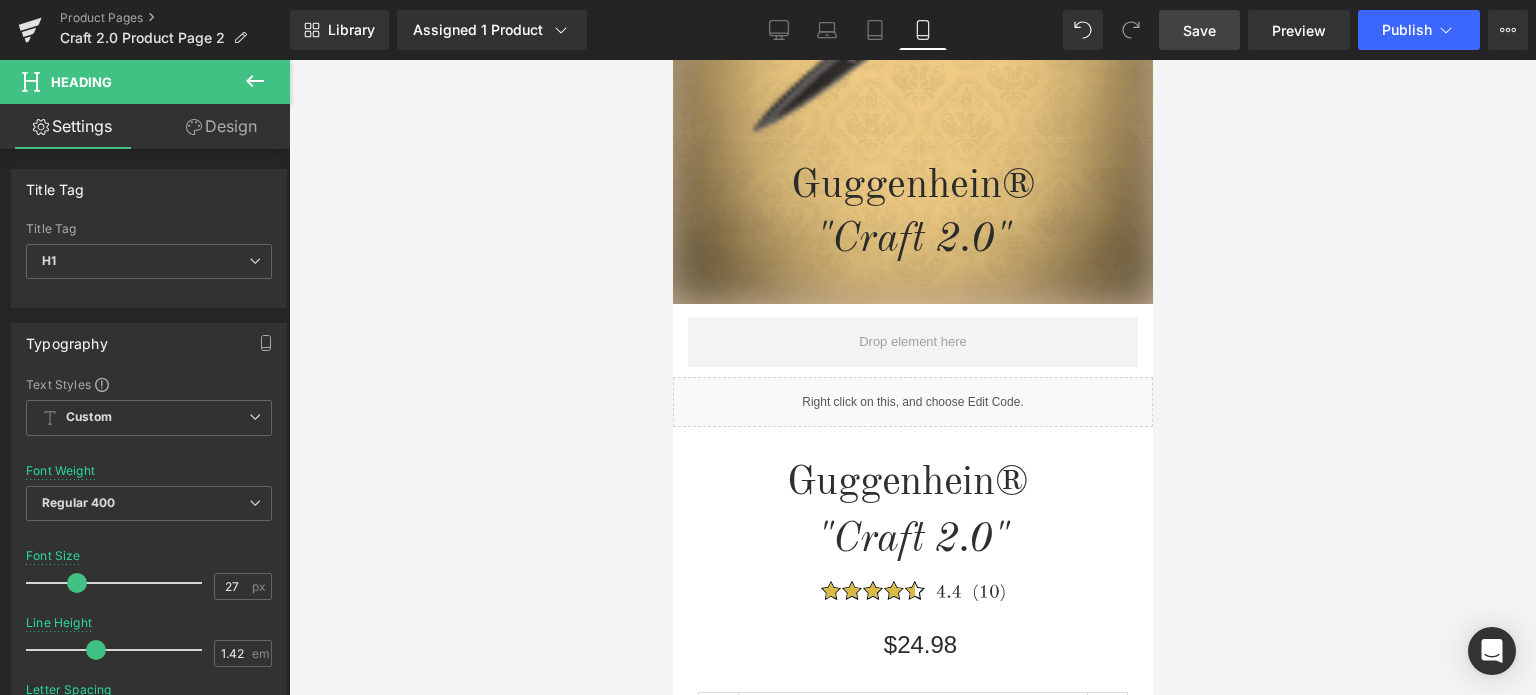 click 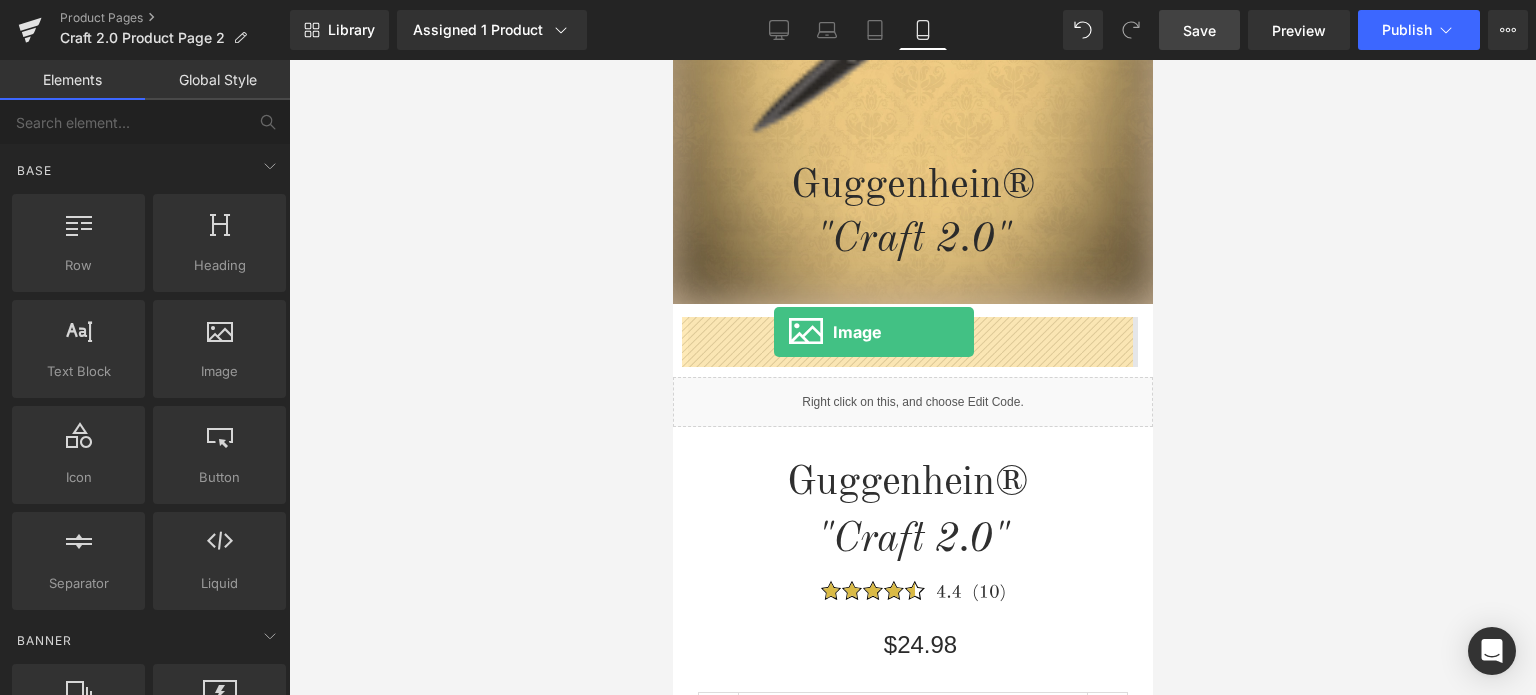 drag, startPoint x: 960, startPoint y: 411, endPoint x: 773, endPoint y: 332, distance: 203.00246 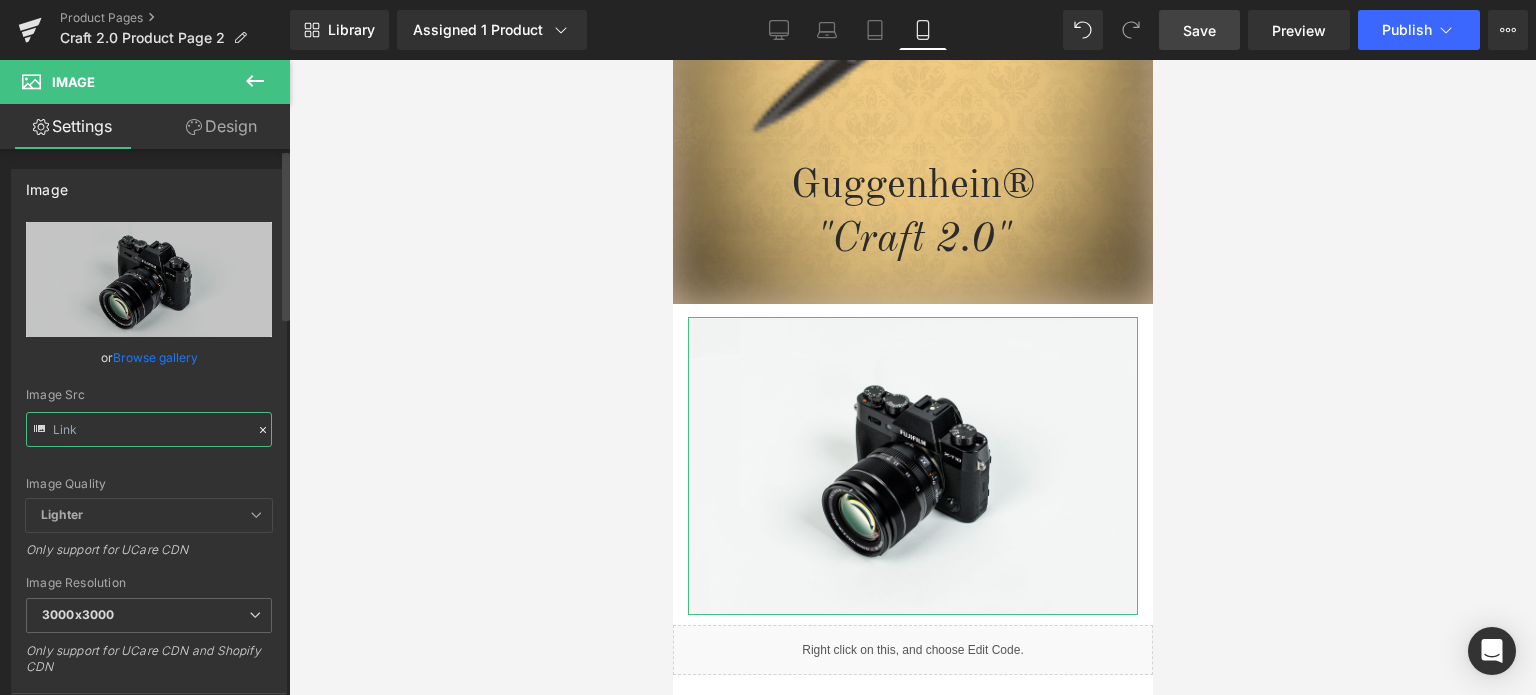 click at bounding box center (149, 429) 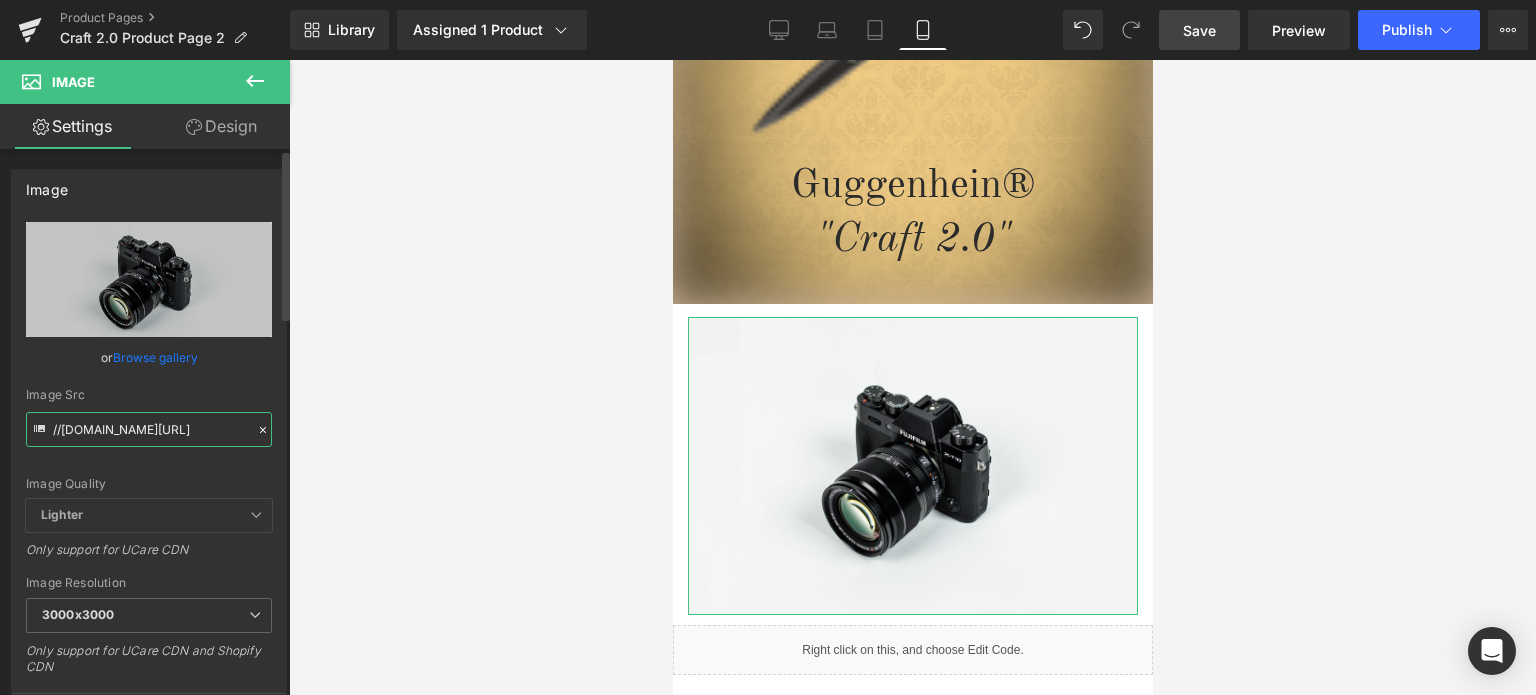 paste on "[URL][DOMAIN_NAME]" 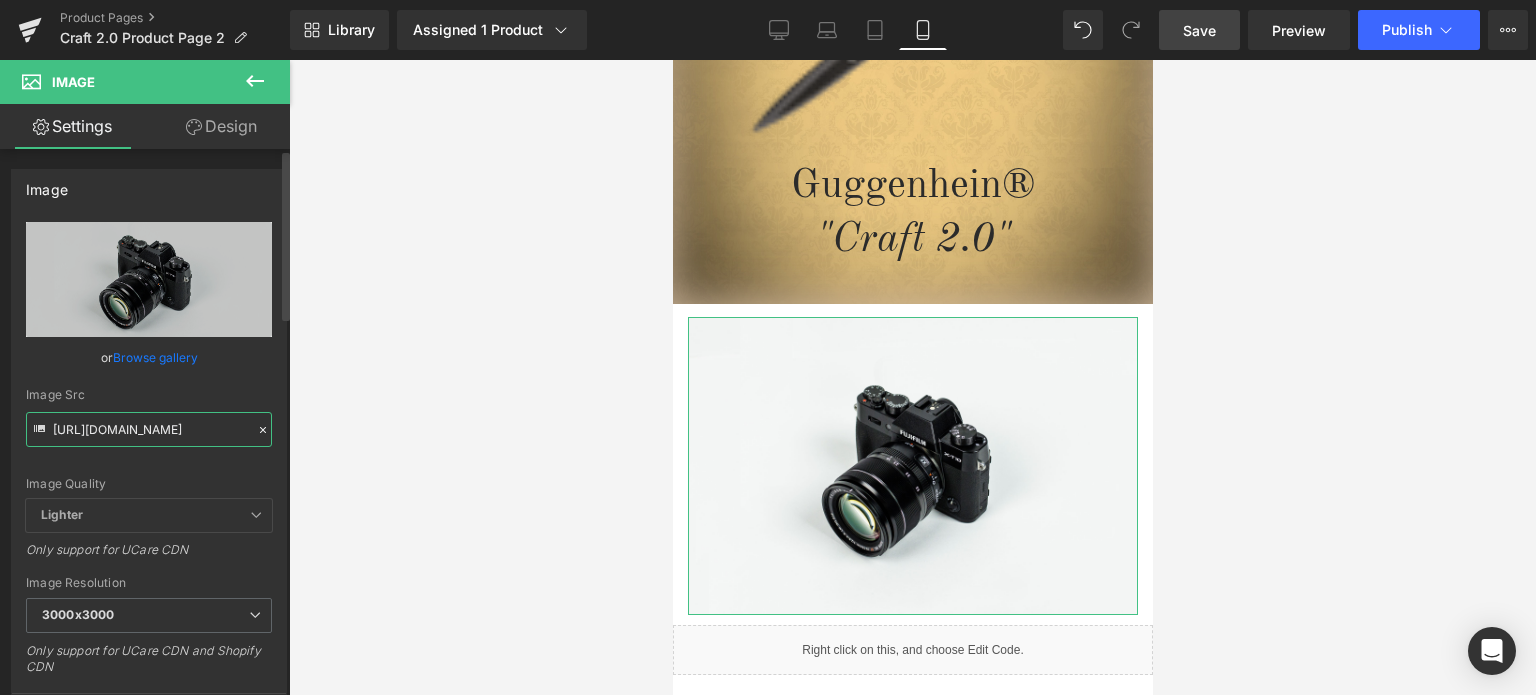scroll, scrollTop: 0, scrollLeft: 508, axis: horizontal 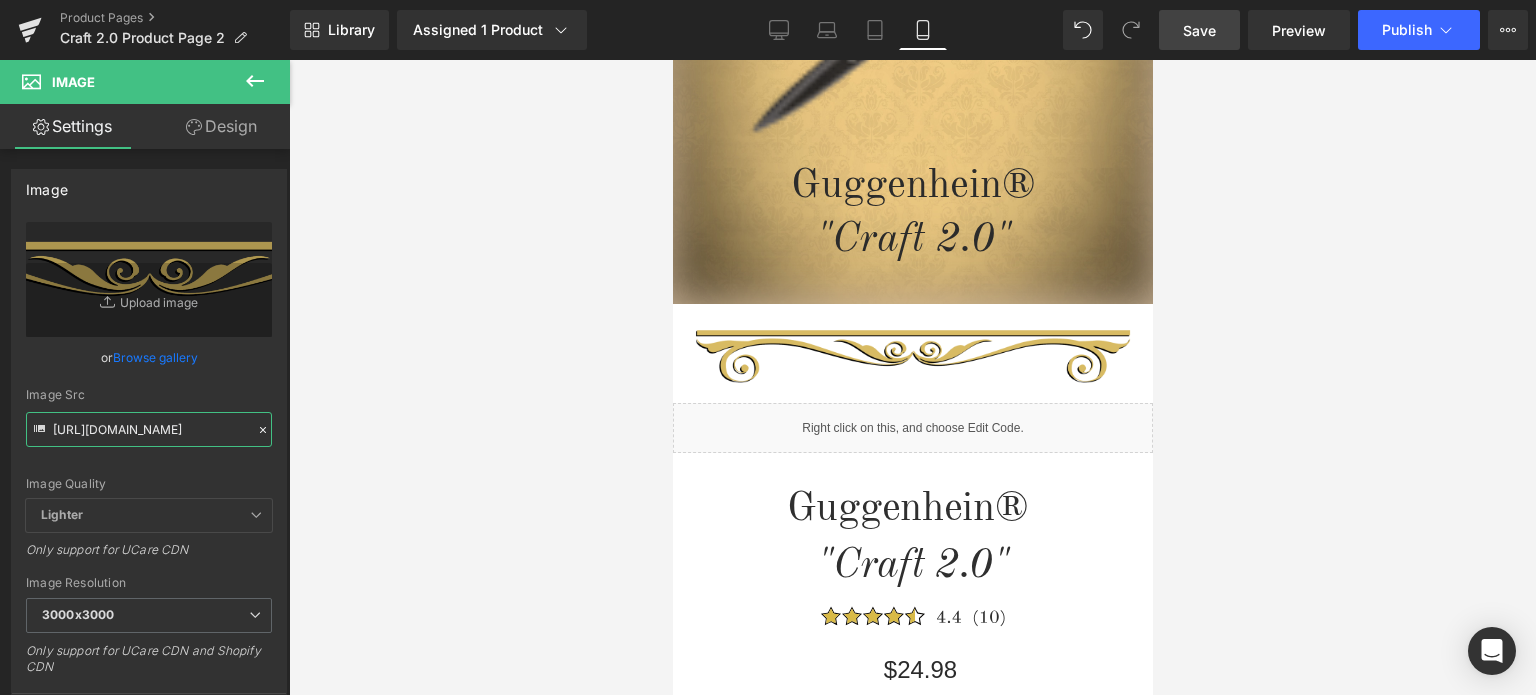 type on "[URL][DOMAIN_NAME]" 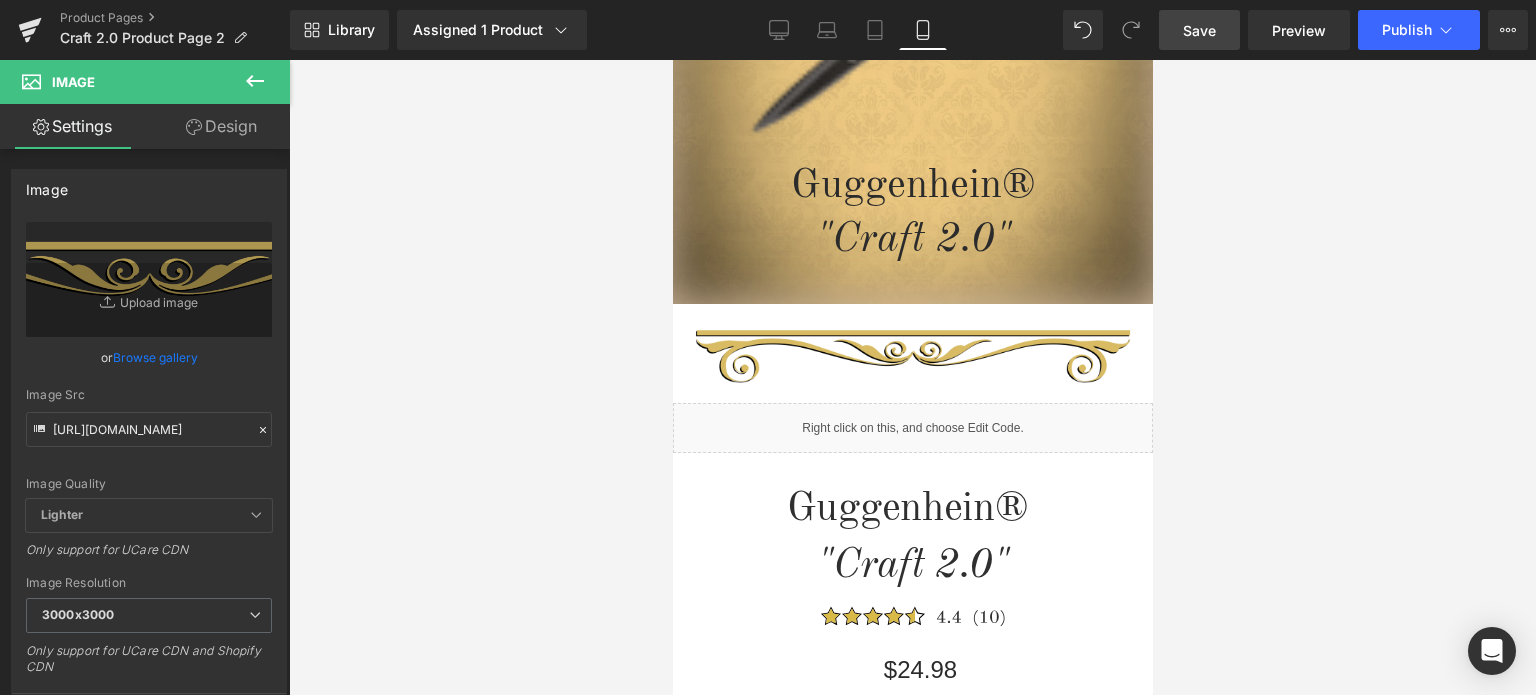 scroll, scrollTop: 0, scrollLeft: 0, axis: both 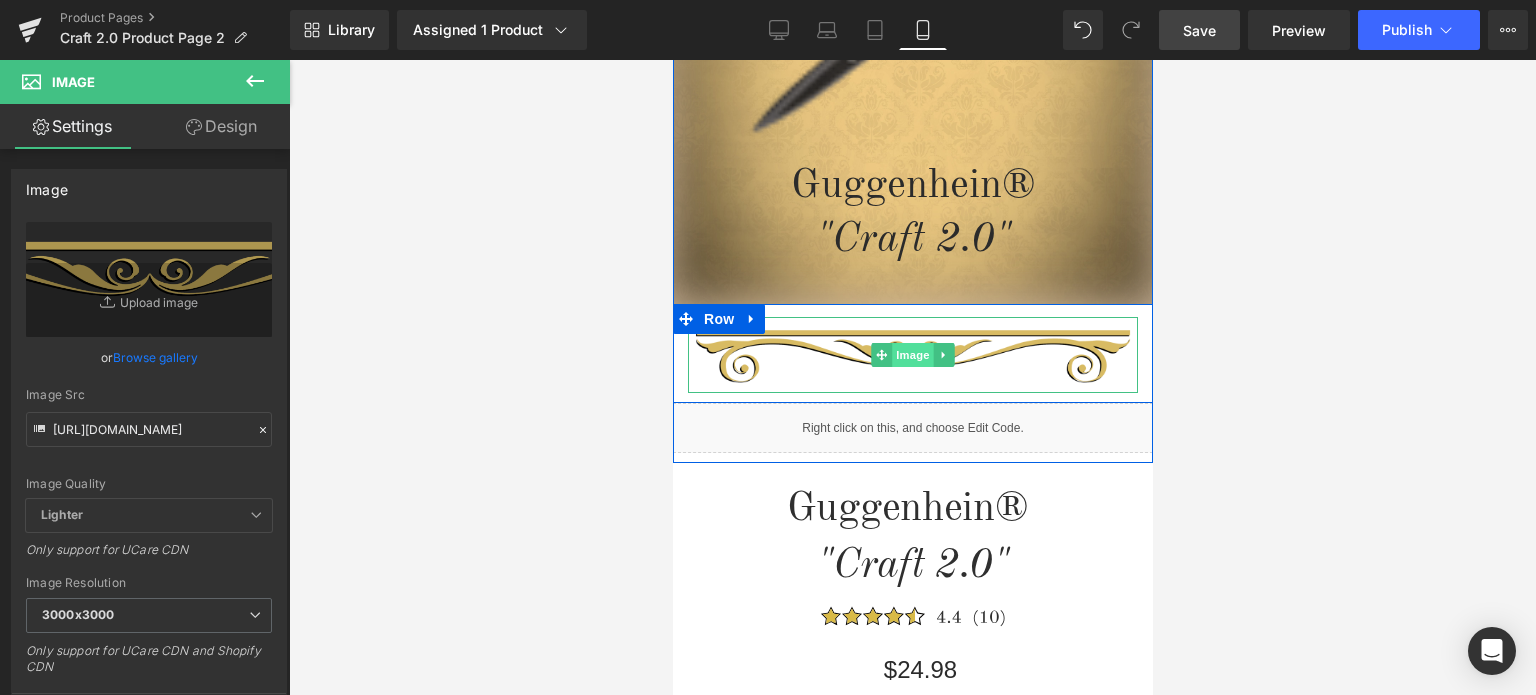 click on "Image" at bounding box center [912, 355] 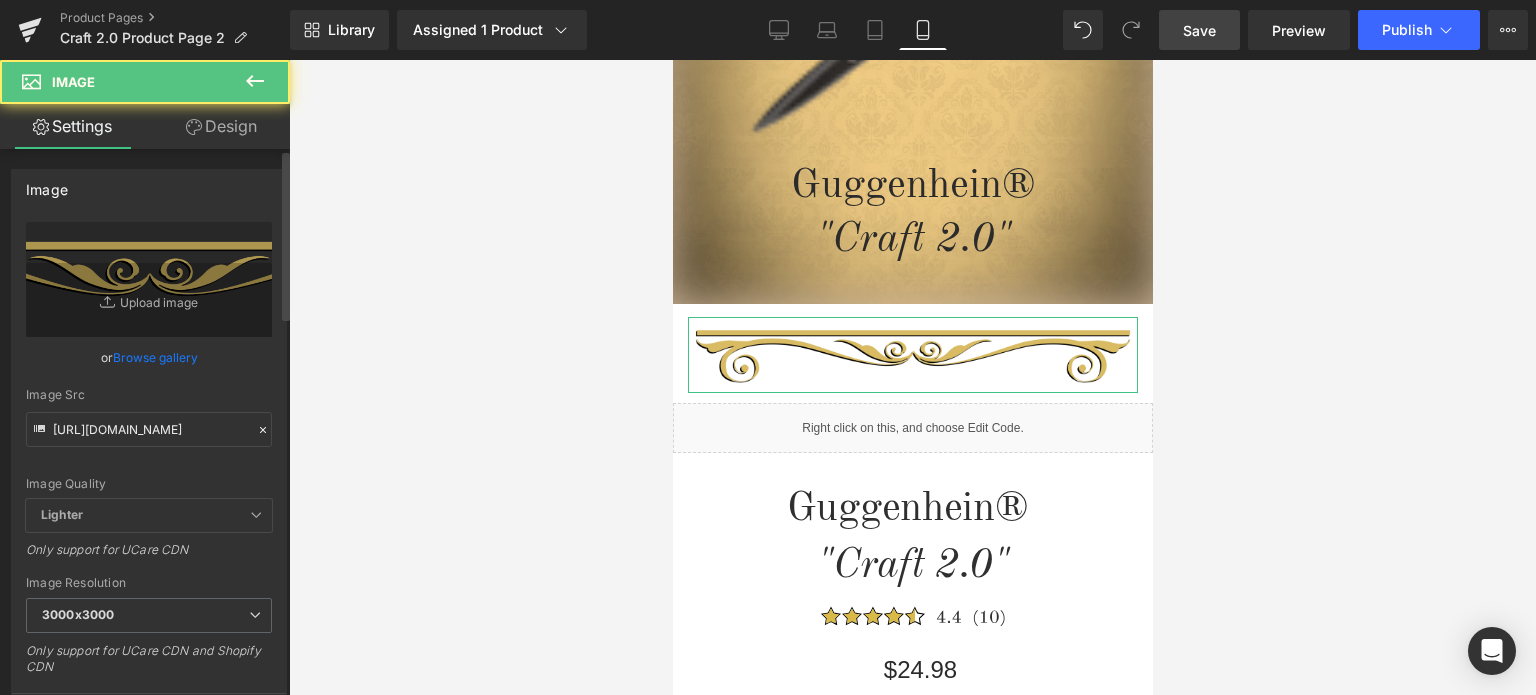 scroll, scrollTop: 400, scrollLeft: 0, axis: vertical 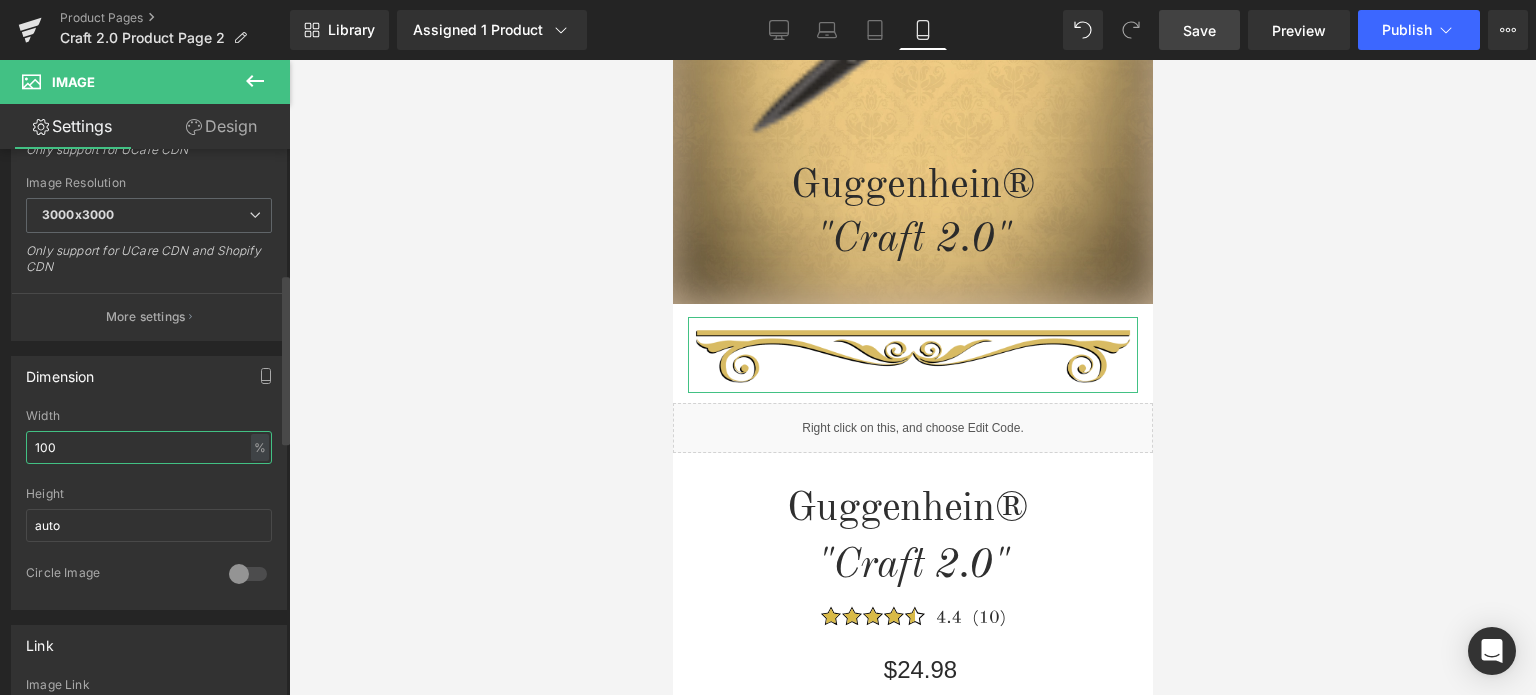 drag, startPoint x: 78, startPoint y: 447, endPoint x: 4, endPoint y: 446, distance: 74.00676 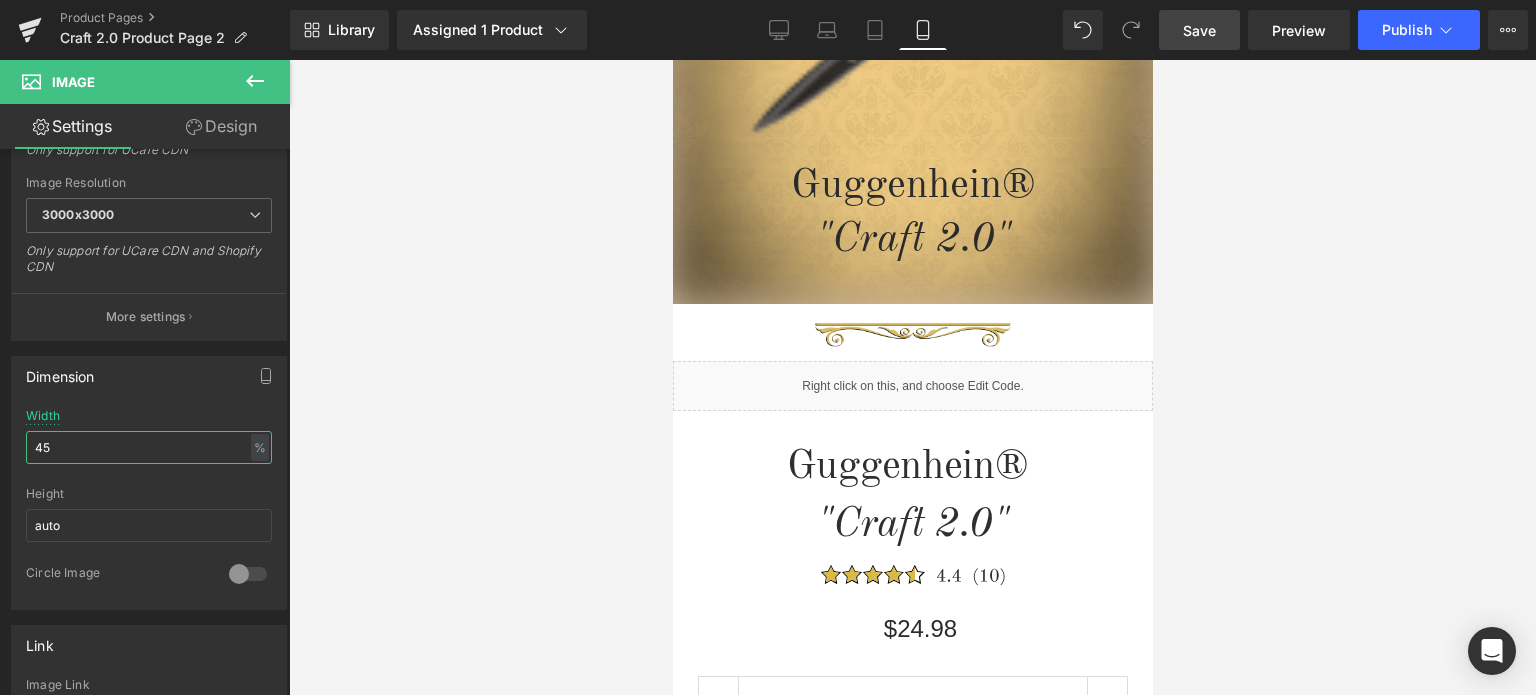 type on "45" 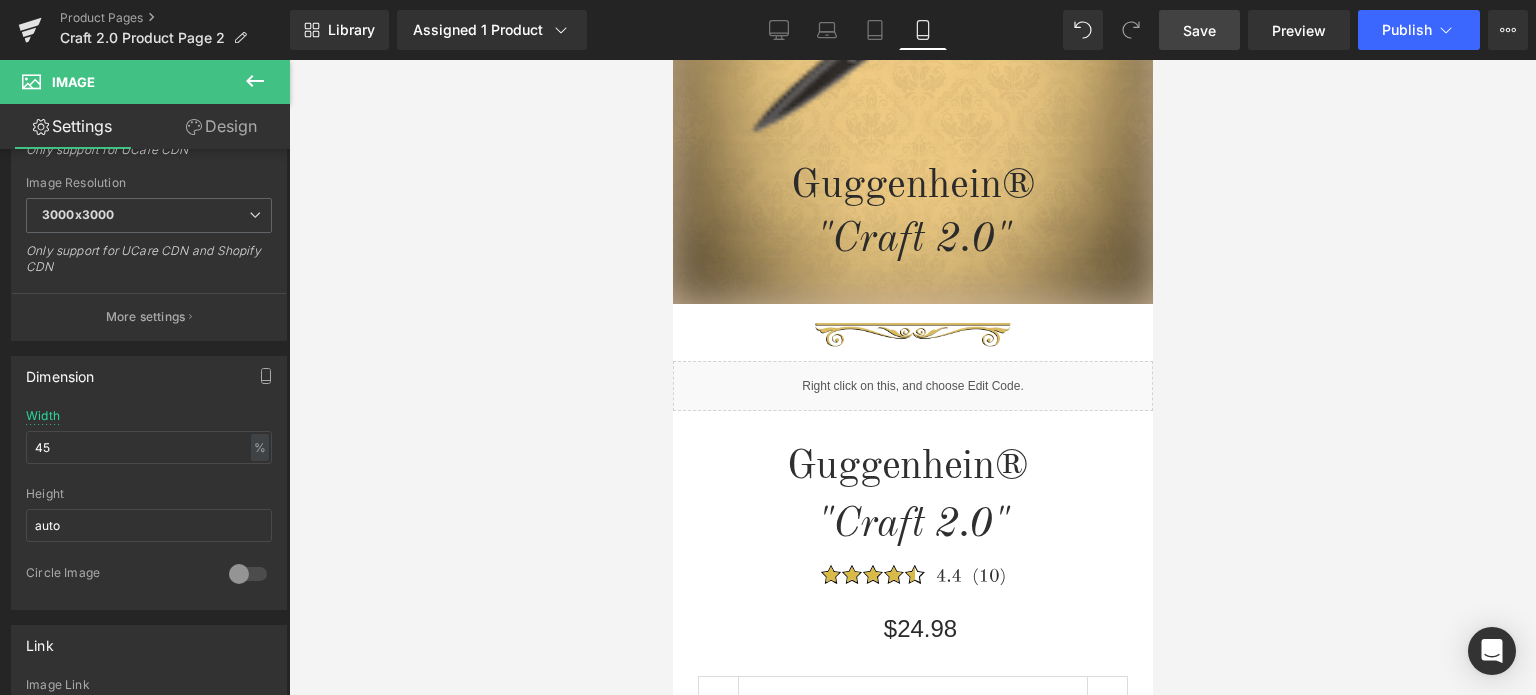 click on "Save" at bounding box center [1199, 30] 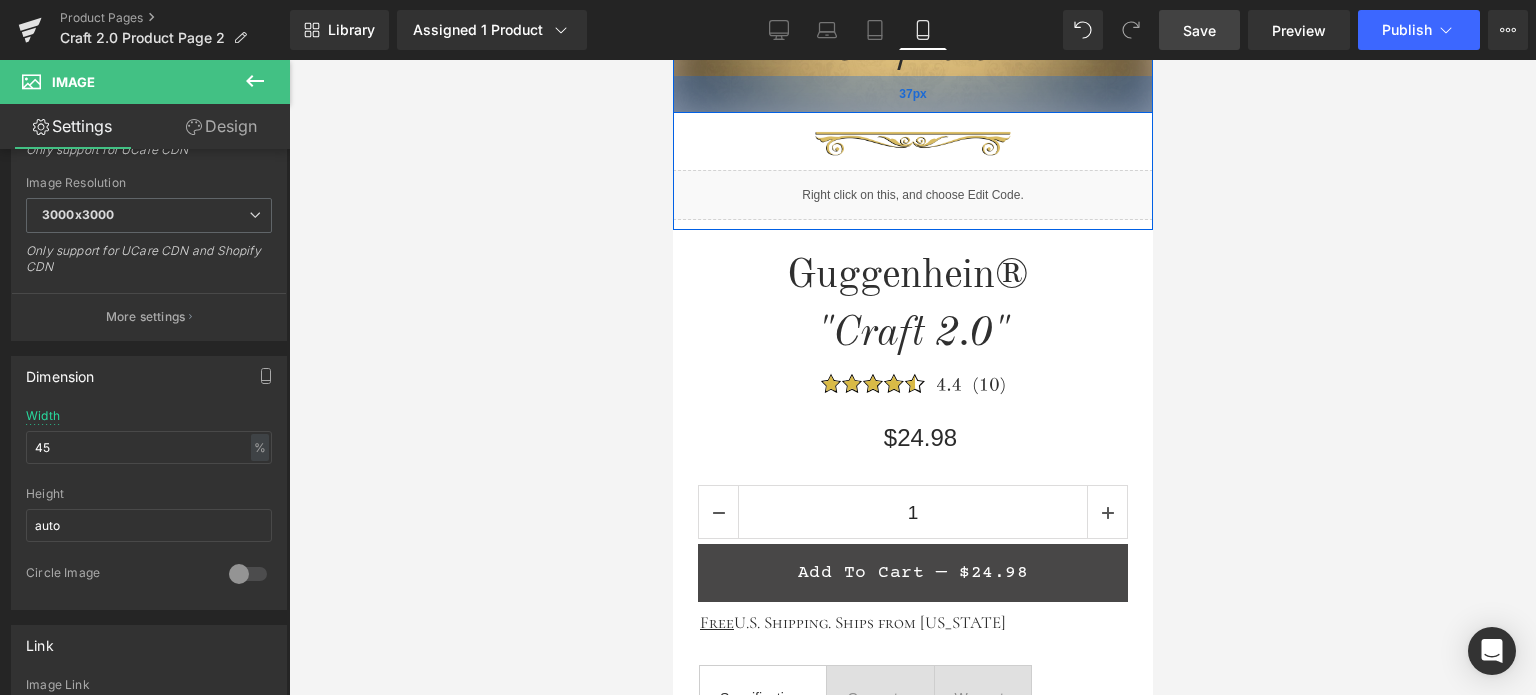 scroll, scrollTop: 600, scrollLeft: 0, axis: vertical 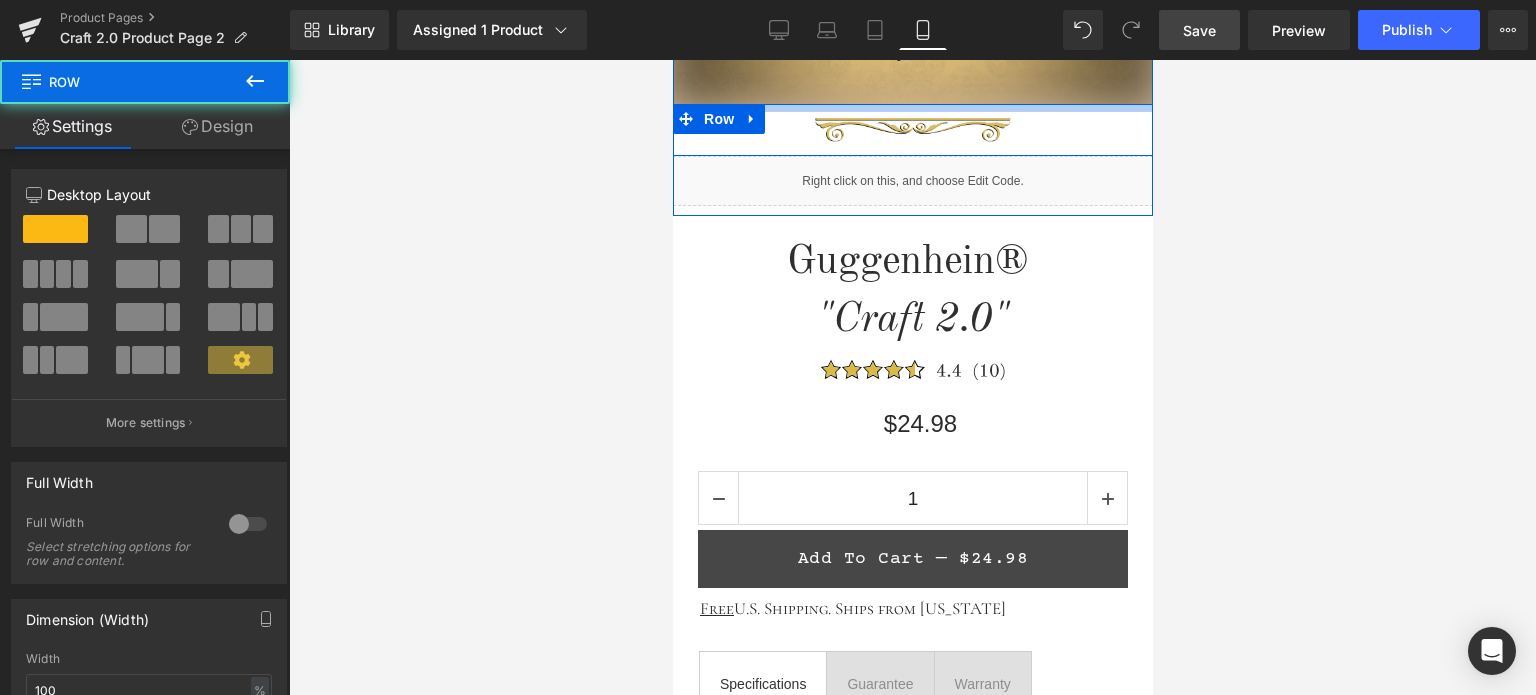 click at bounding box center [912, 108] 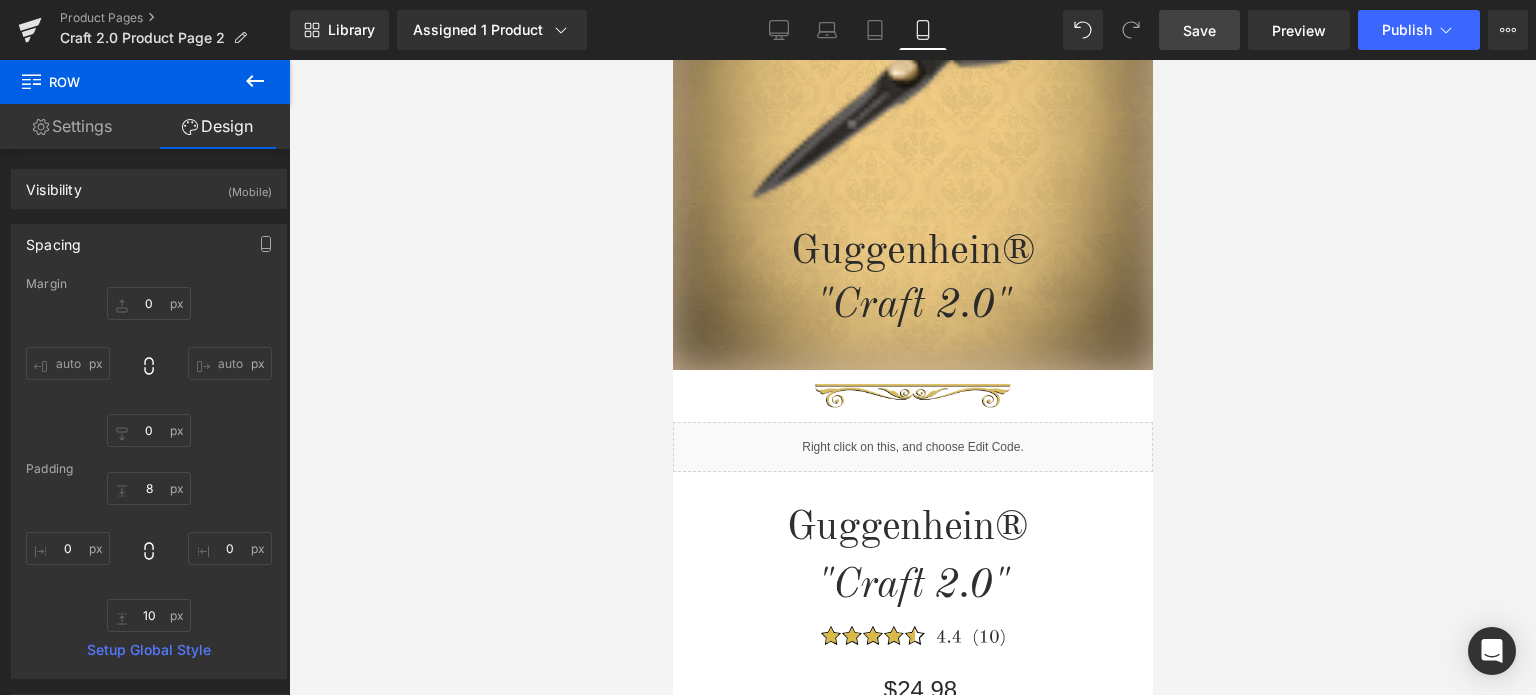 scroll, scrollTop: 332, scrollLeft: 0, axis: vertical 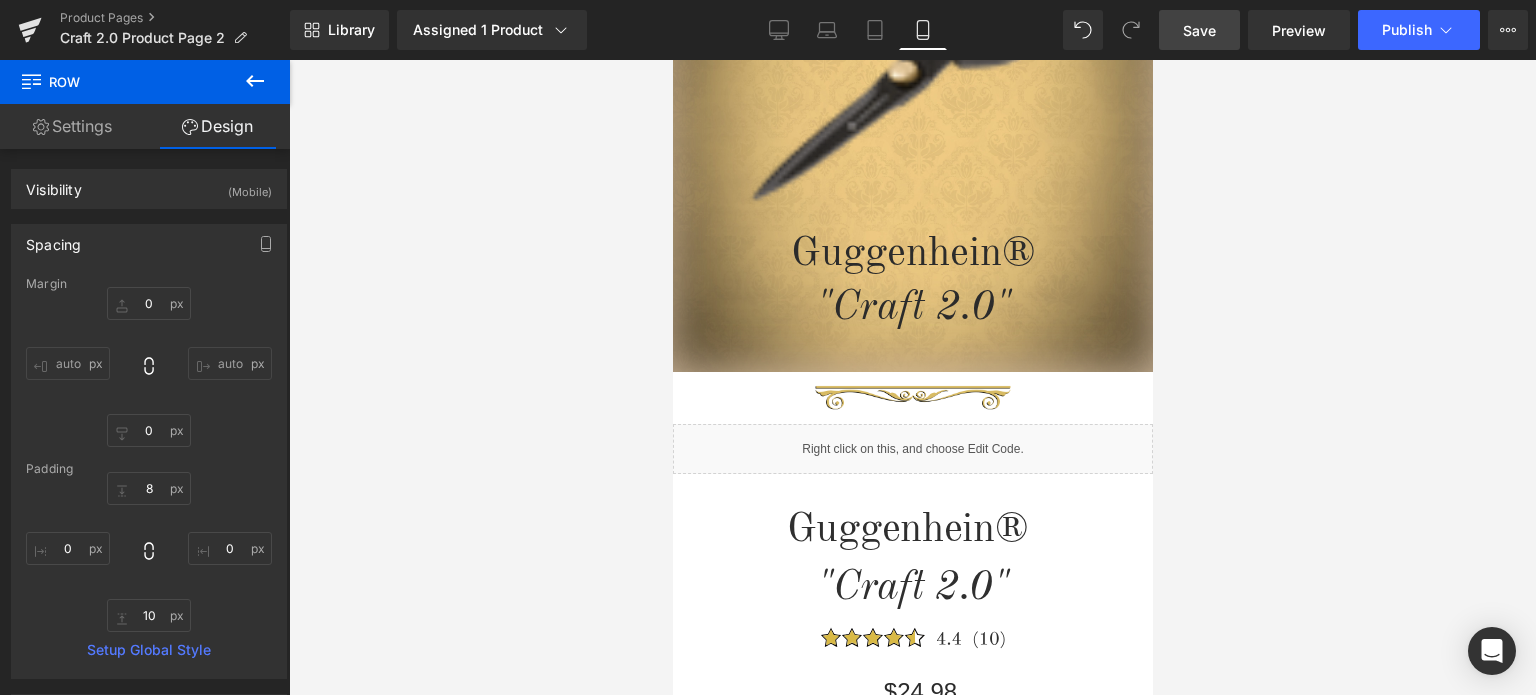 click on "Save" at bounding box center [1199, 30] 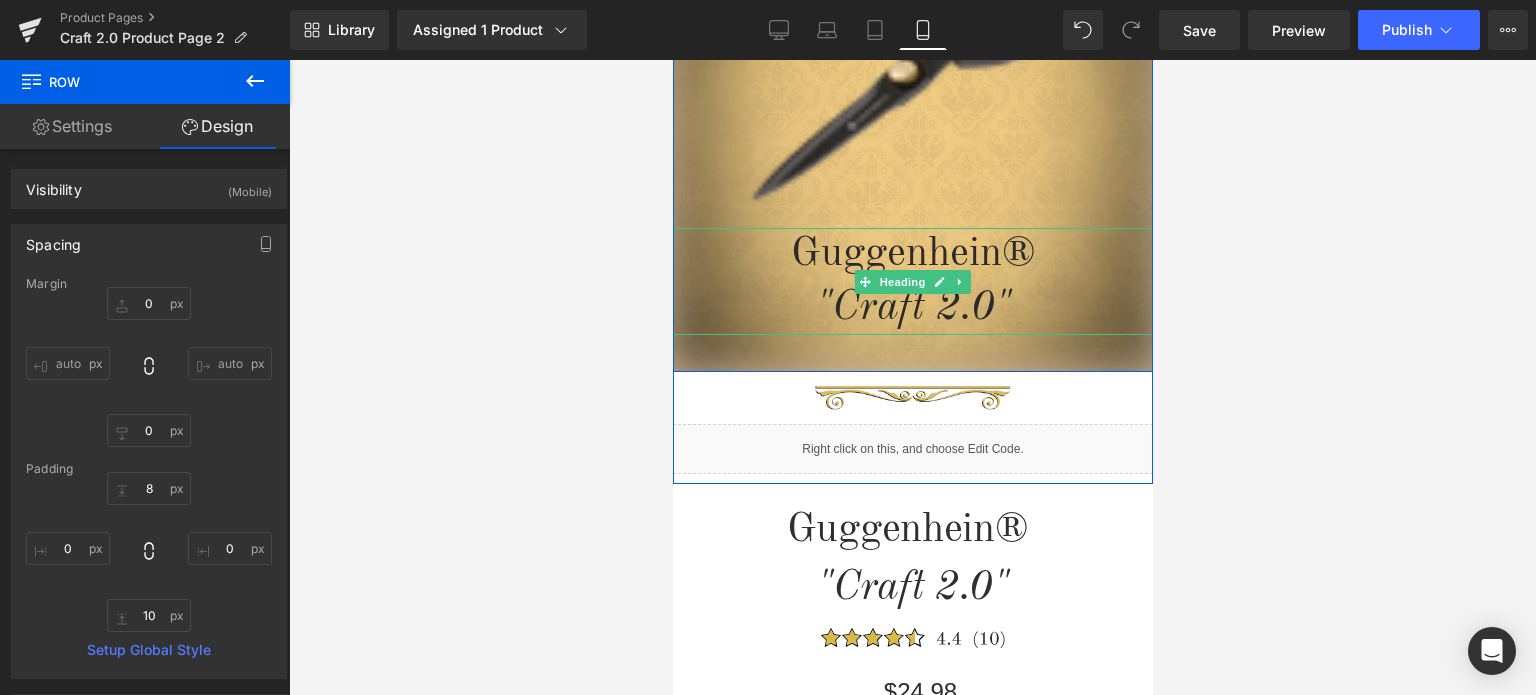 scroll, scrollTop: 732, scrollLeft: 0, axis: vertical 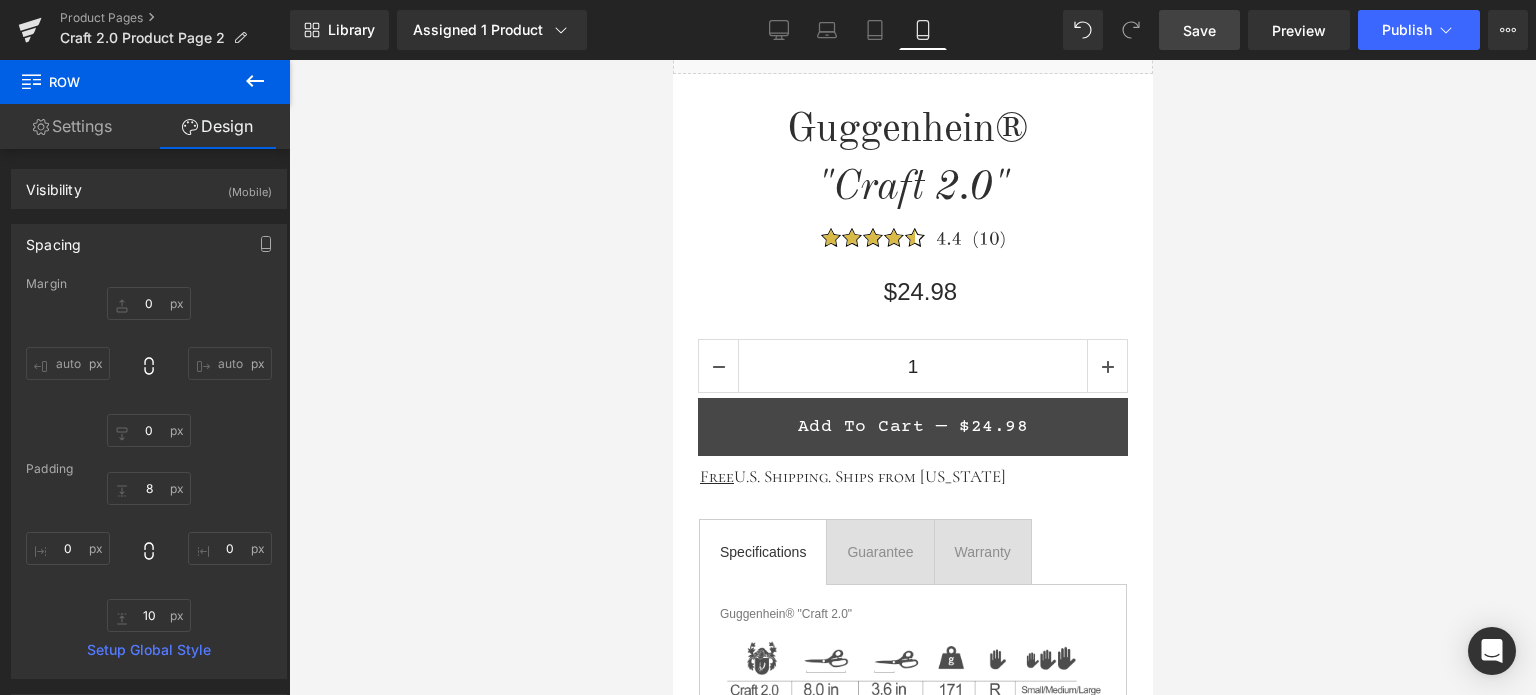click on "Save" at bounding box center [1199, 30] 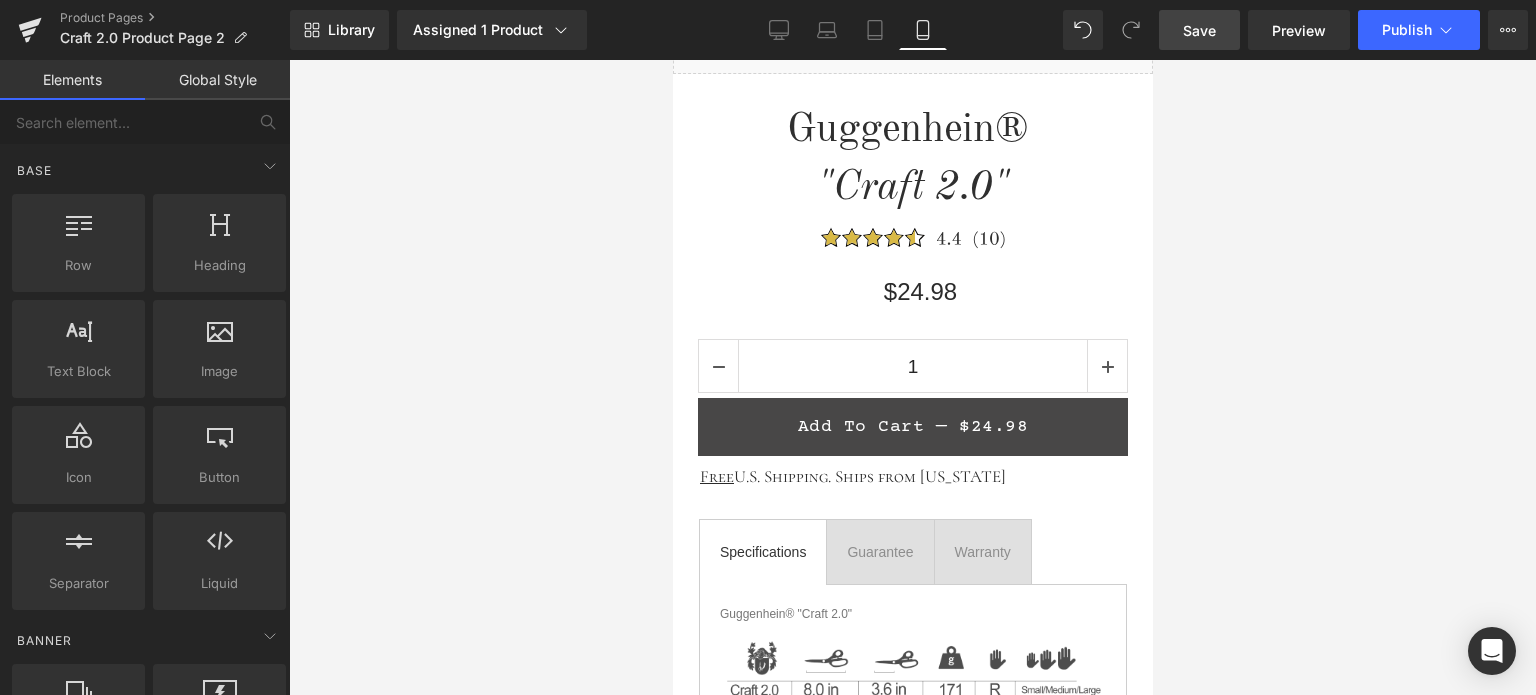 click on "Save" at bounding box center (1199, 30) 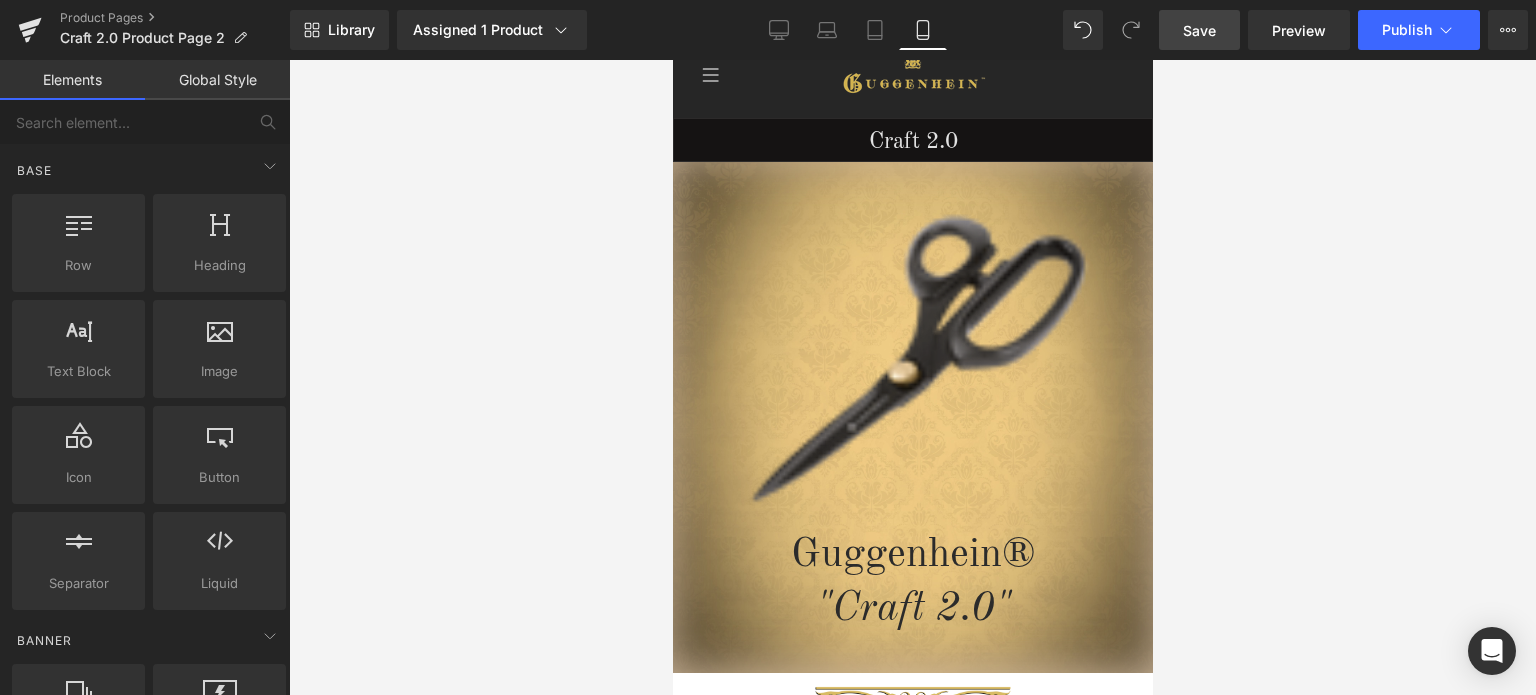 scroll, scrollTop: 0, scrollLeft: 0, axis: both 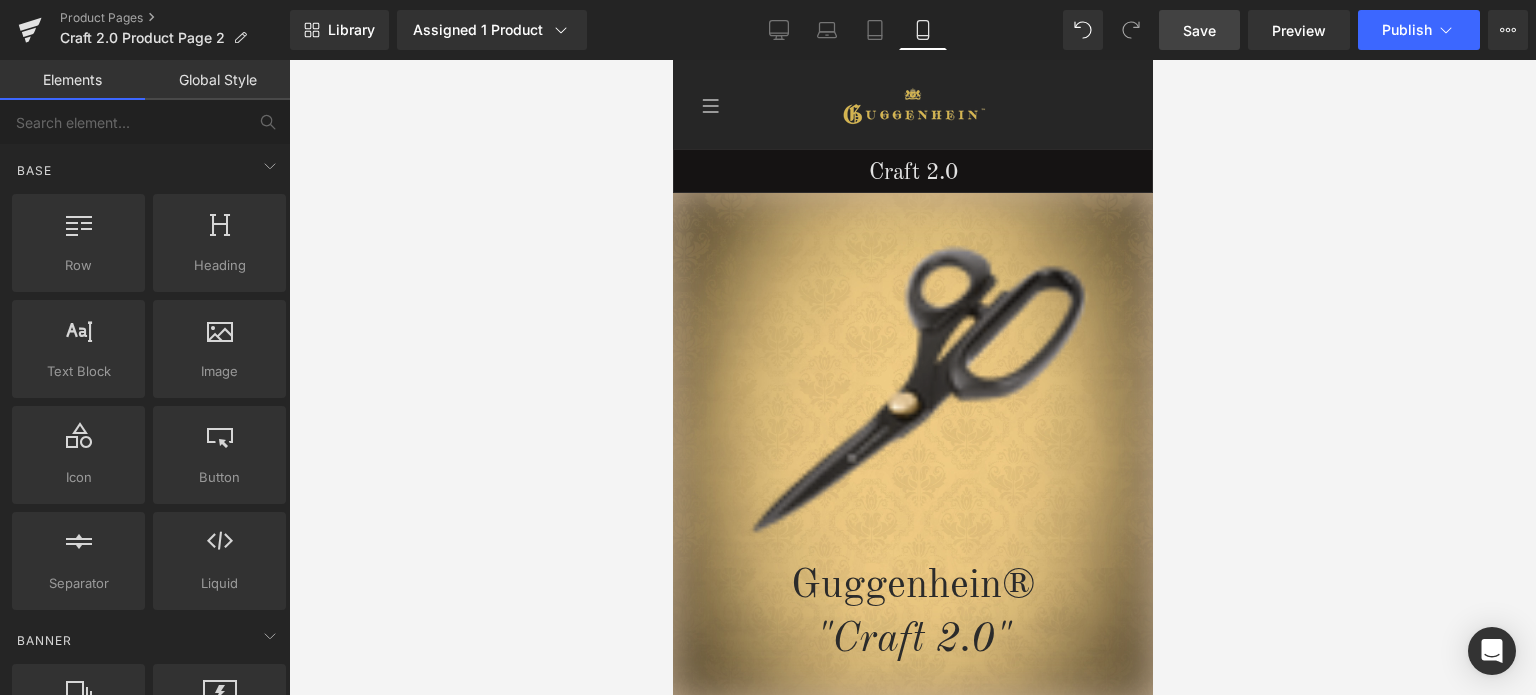 click on "Save" at bounding box center (1199, 30) 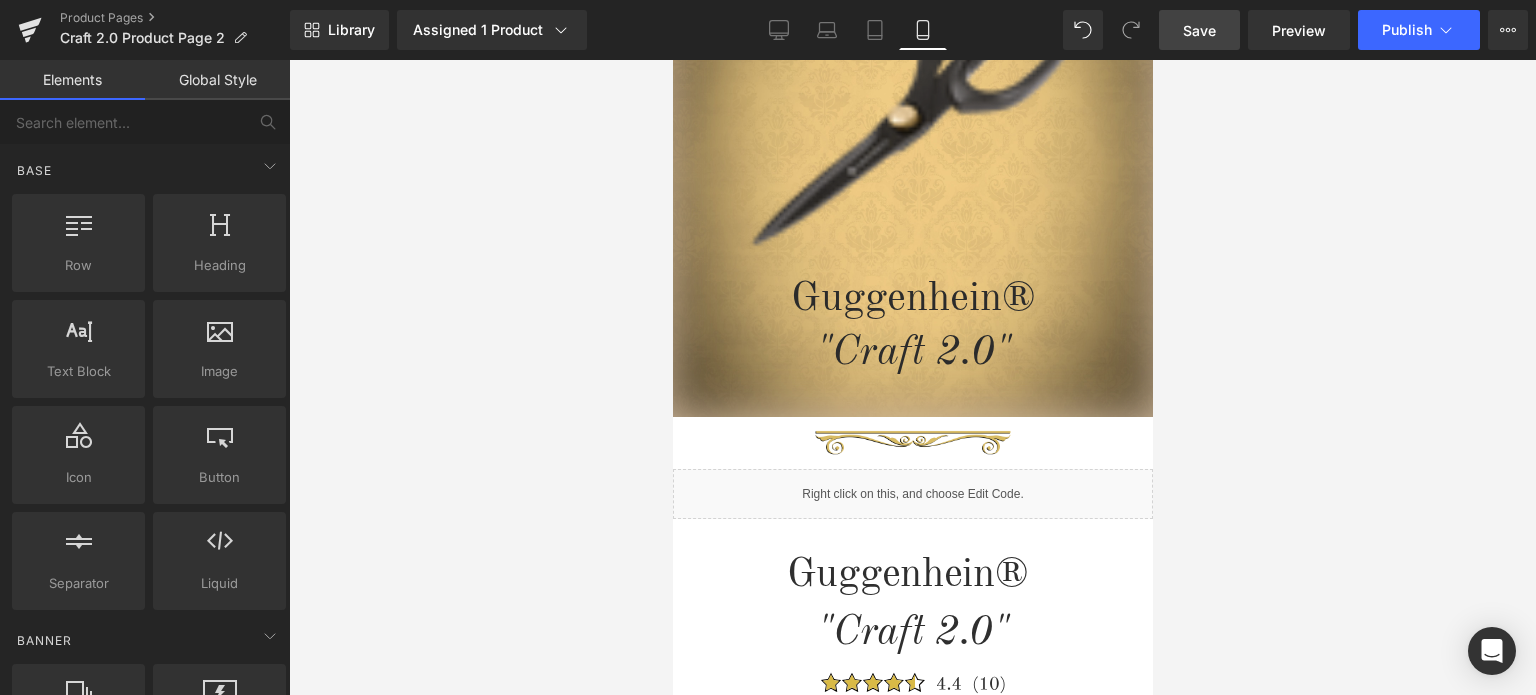 scroll, scrollTop: 360, scrollLeft: 0, axis: vertical 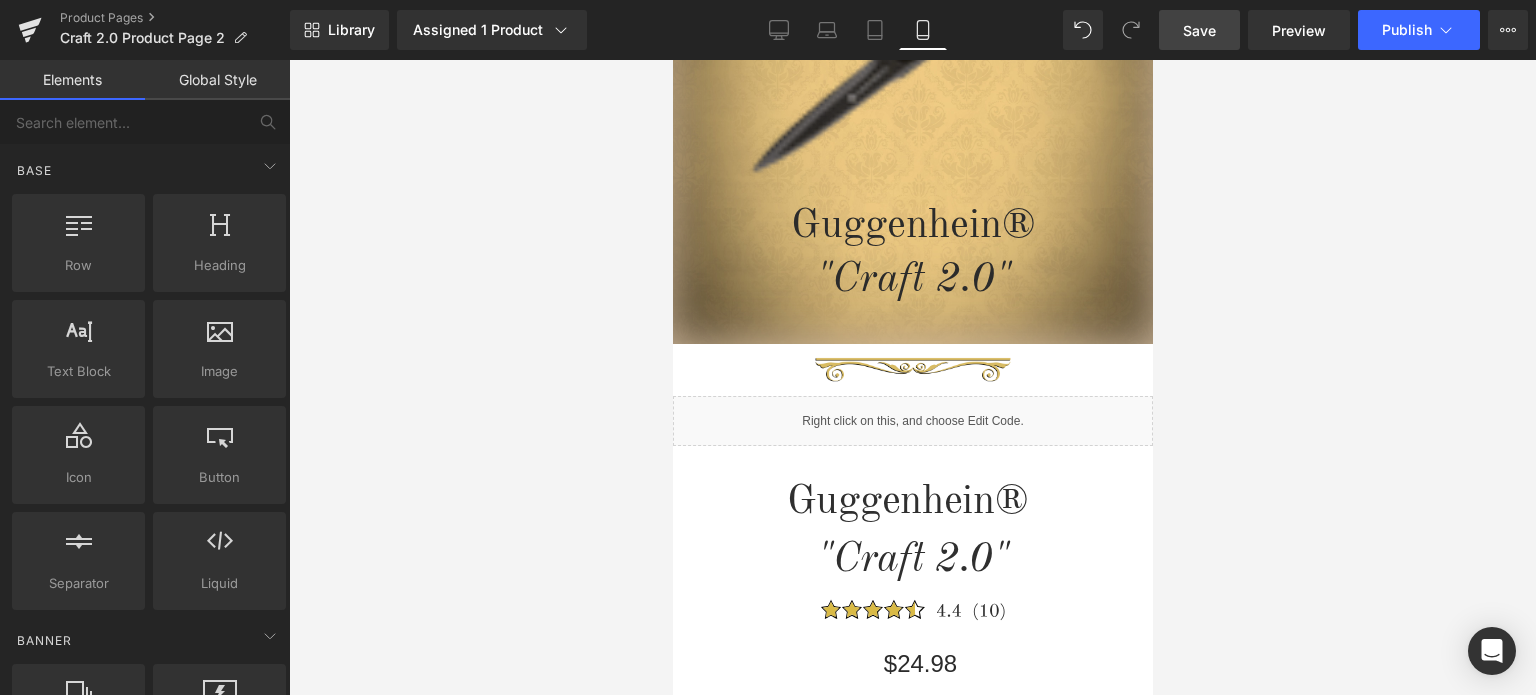 click on "Save" at bounding box center [1199, 30] 